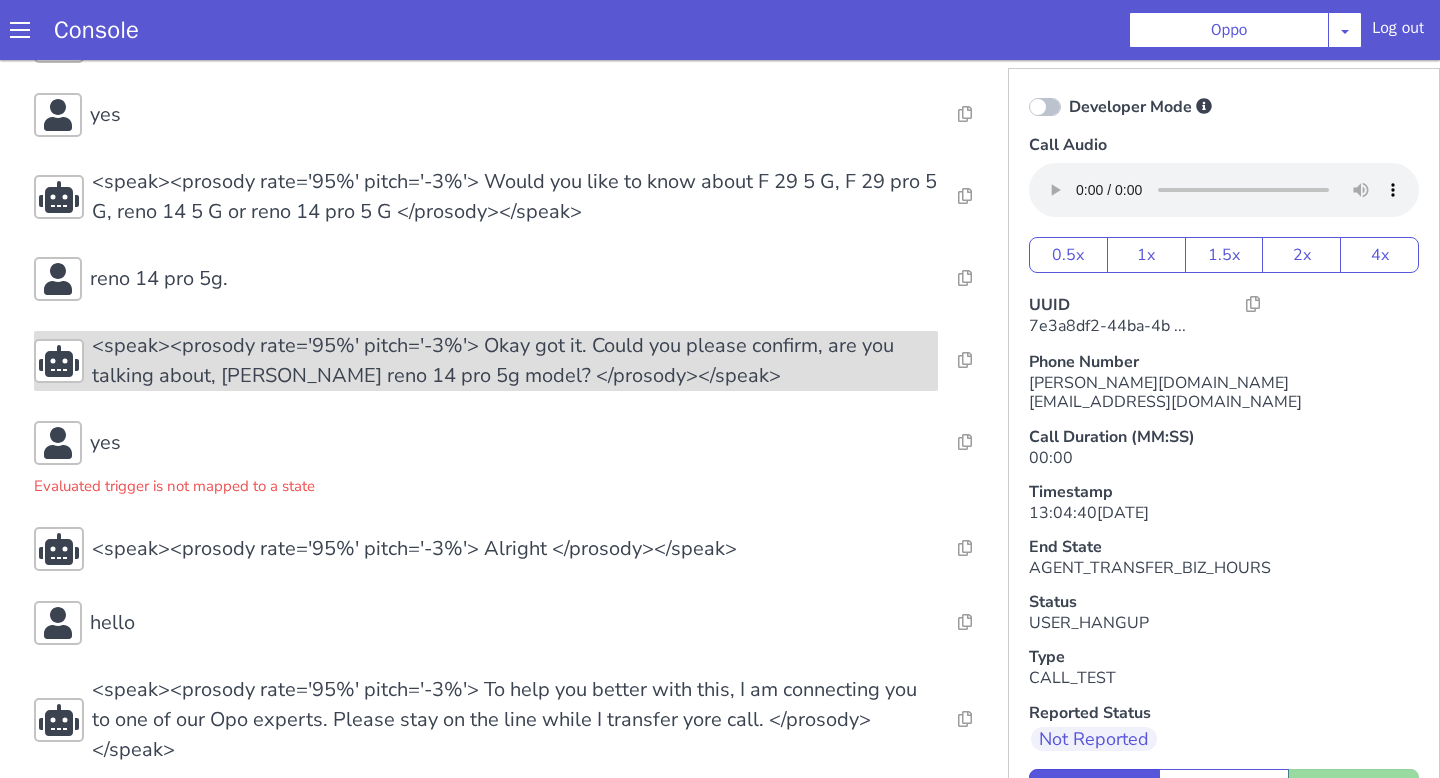 scroll, scrollTop: 511, scrollLeft: 0, axis: vertical 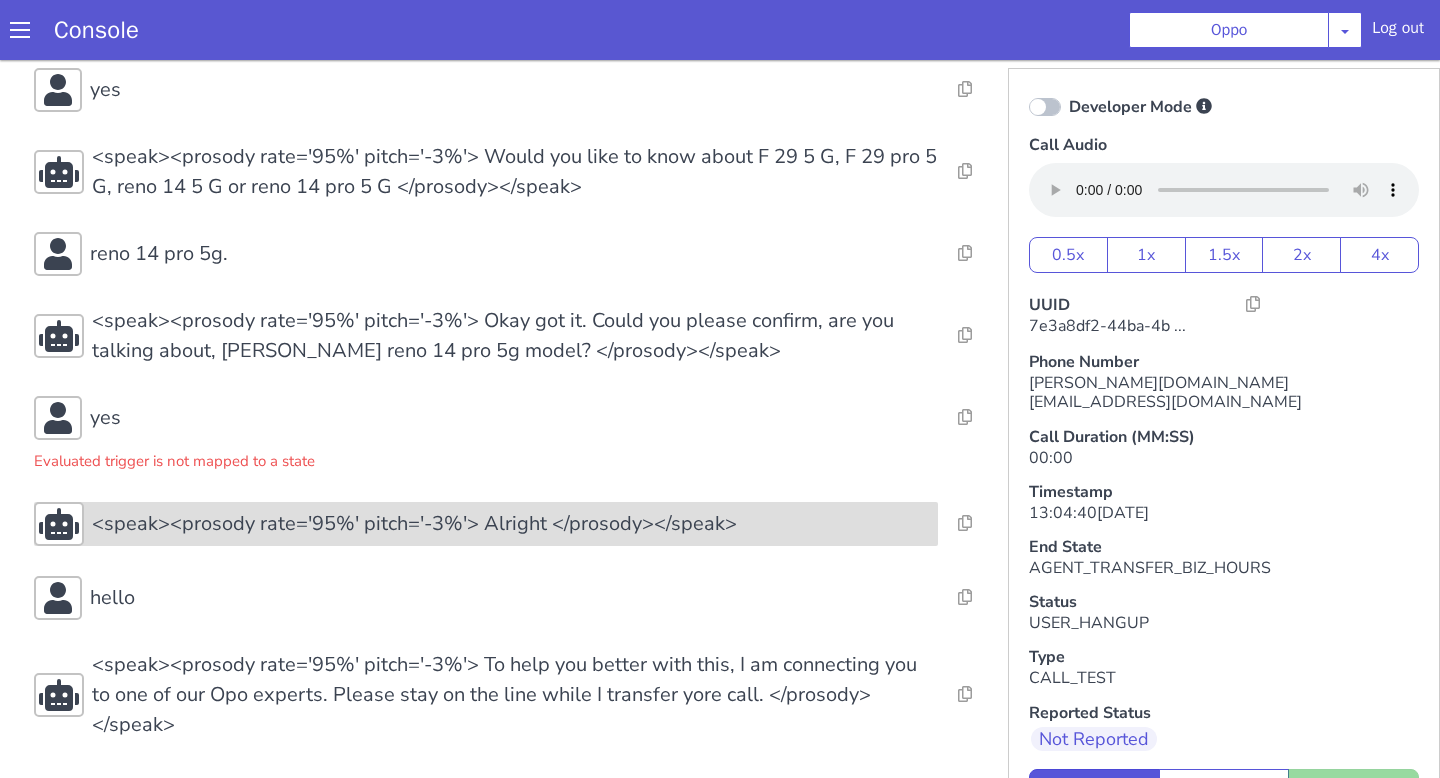 click on "<speak><prosody rate='95%' pitch='-3%'>  Alright  </prosody></speak>" at bounding box center (414, 524) 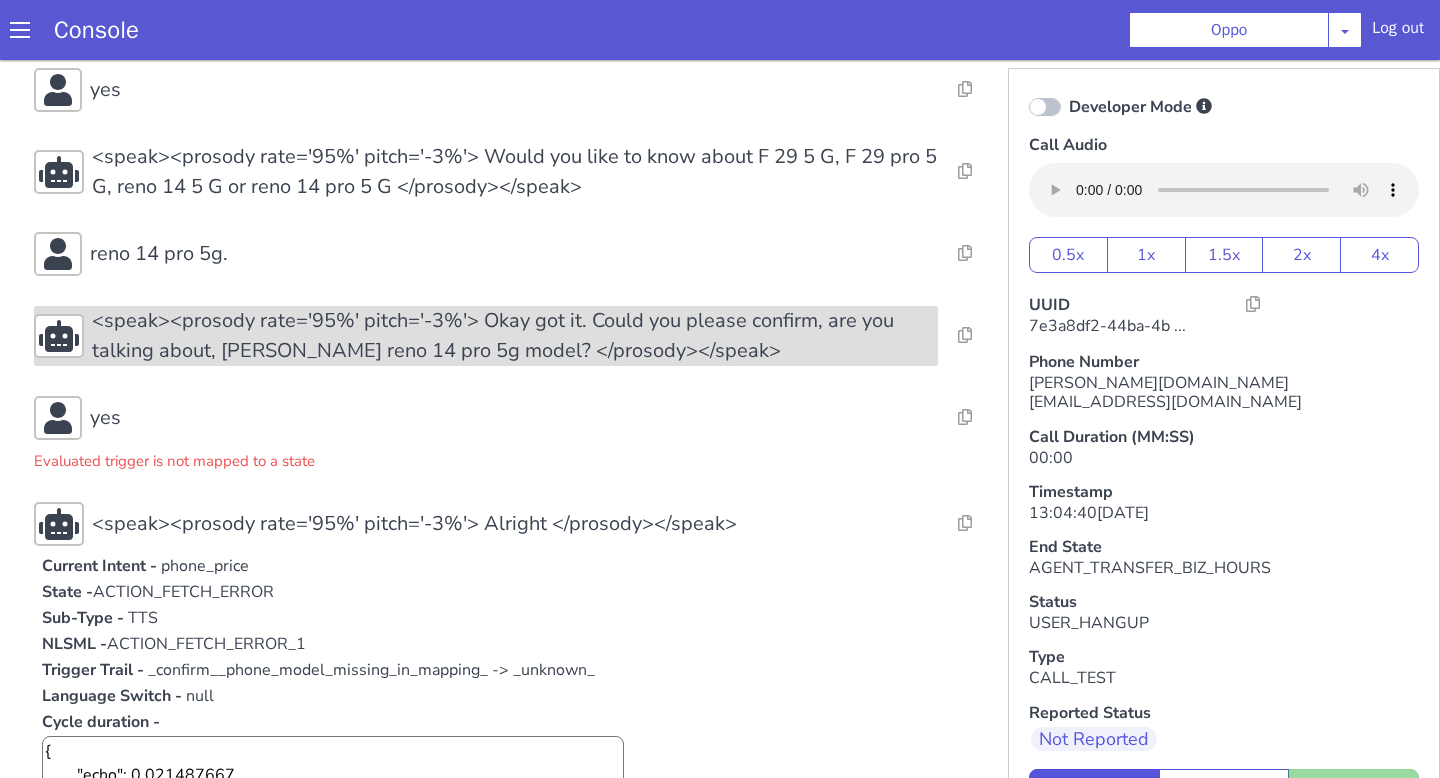 click on "<speak><prosody rate='95%' pitch='-3%'> Okay got it. Could you please confirm, are you talking about, [PERSON_NAME] reno 14 pro 5g model? </prosody></speak>" at bounding box center (515, 336) 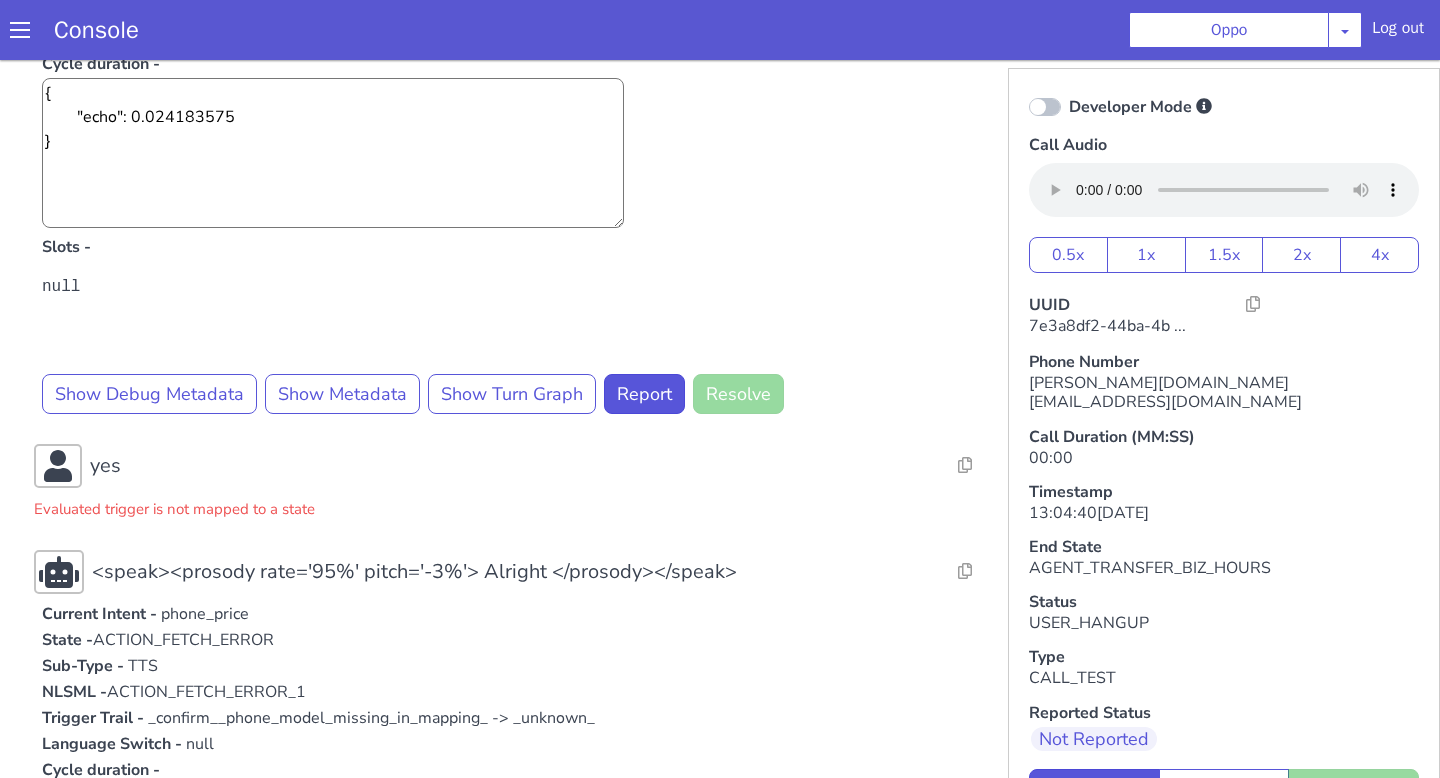 scroll, scrollTop: 1110, scrollLeft: 0, axis: vertical 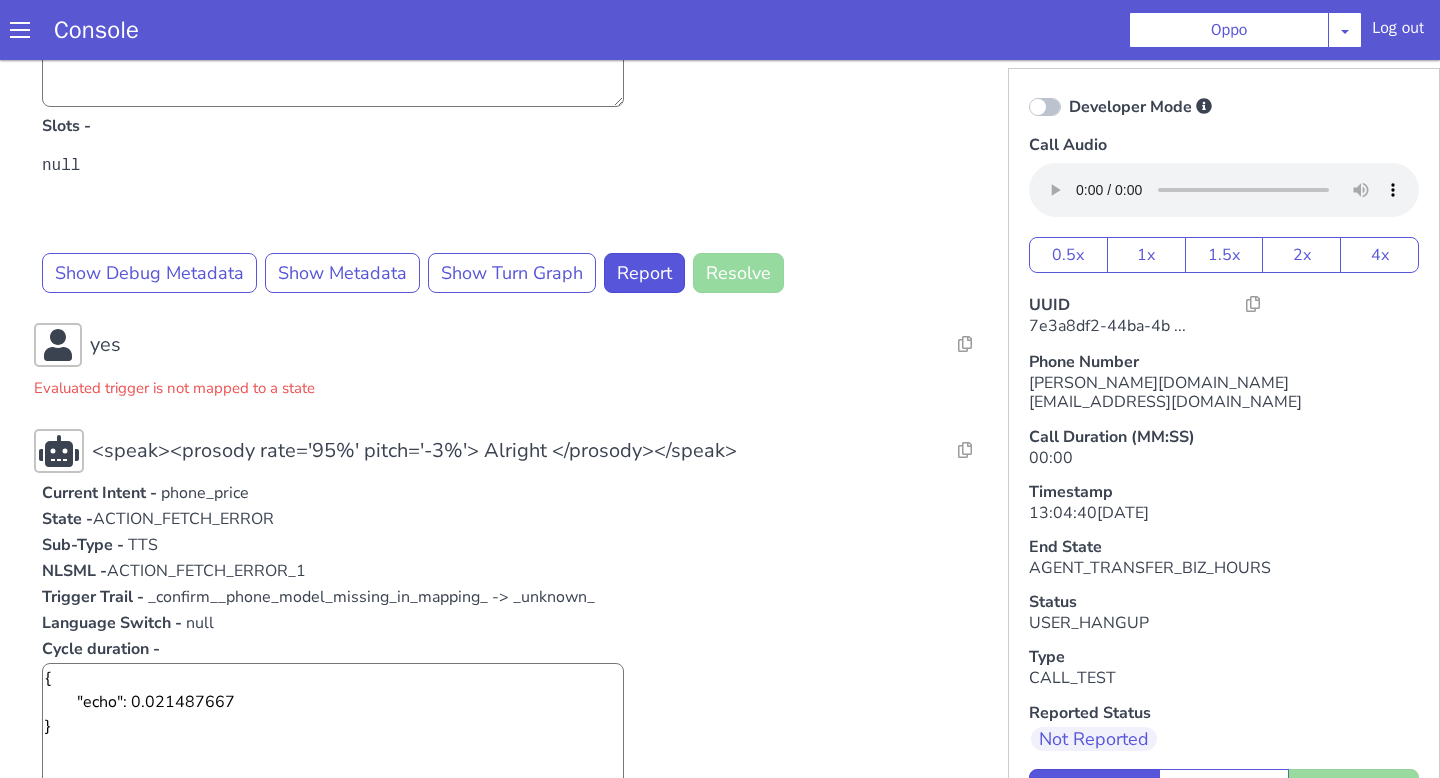 click on "Evaluated trigger is not mapped to a state" at bounding box center (515, 383) 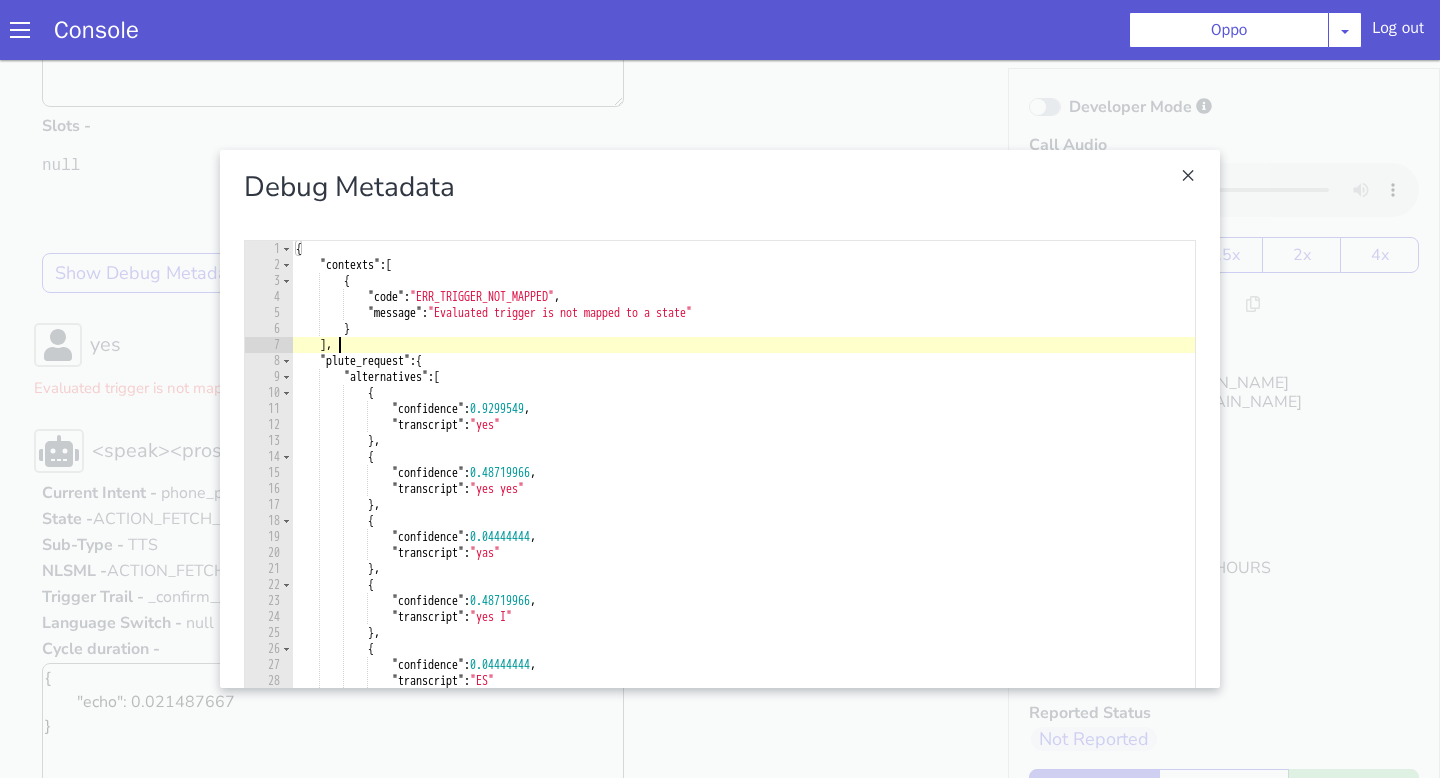 click on "{      "contexts" :  [           {                "code" :  "ERR_TRIGGER_NOT_MAPPED" ,                "message" :  "Evaluated trigger is not mapped to a state"           }      ] ,      "plute_request" :  {           "alternatives" :  [                {                     "confidence" :  0.9299549 ,                     "transcript" :  "yes"                } ,                {                     "confidence" :  0.48719966 ,                     "transcript" :  "yes yes"                } ,                {                     "confidence" :  0.04444444 ,                     "transcript" :  "yas"                } ,                {                     "confidence" :  0.48719966 ,                     "transcript" :  "yes I"                } ,                {                     "confidence" :  0.04444444 ,                     "transcript" :  "ES"                } ,                {                     "confidence" :  0.04444444 ,                     "transcript" :  "us"                } ," at bounding box center [933, 506] 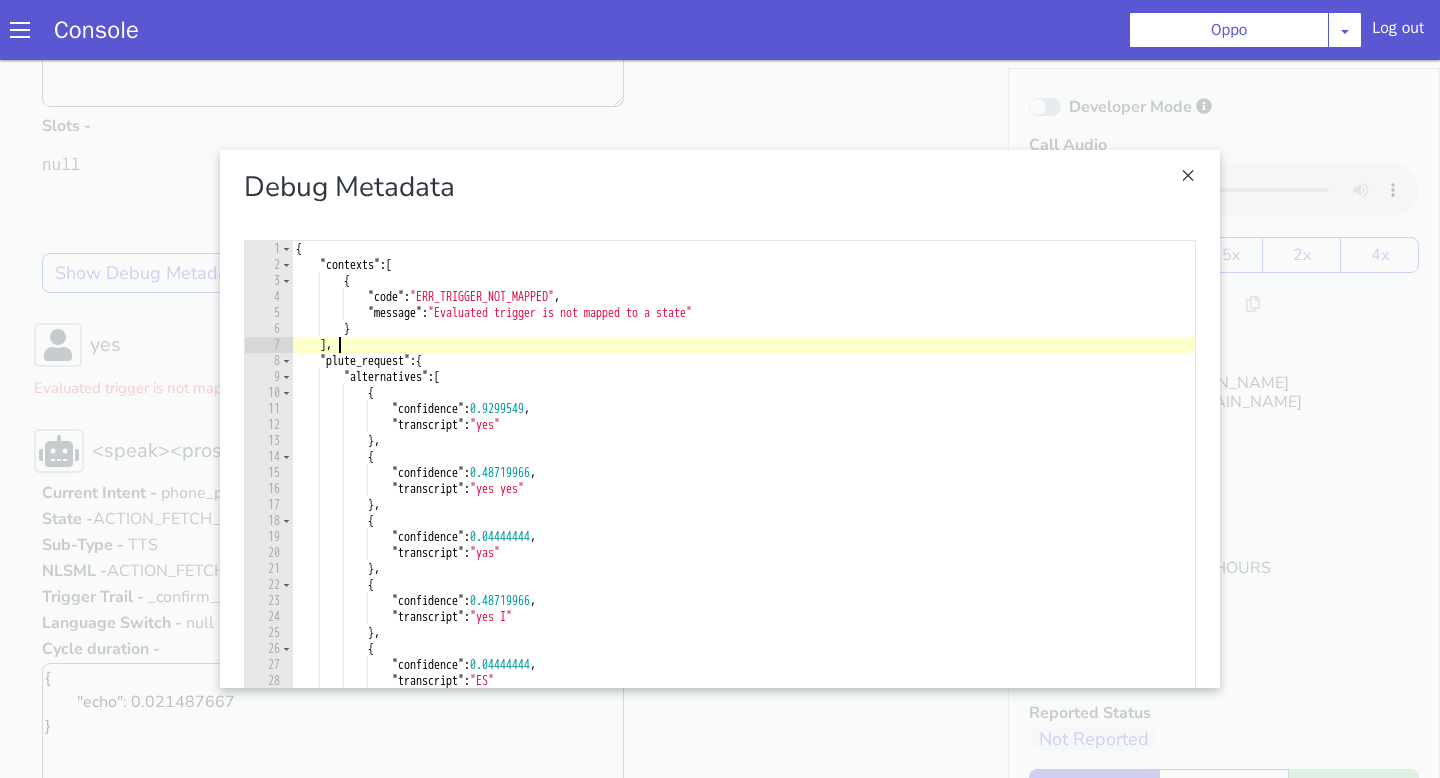 click on "7" at bounding box center (269, 345) 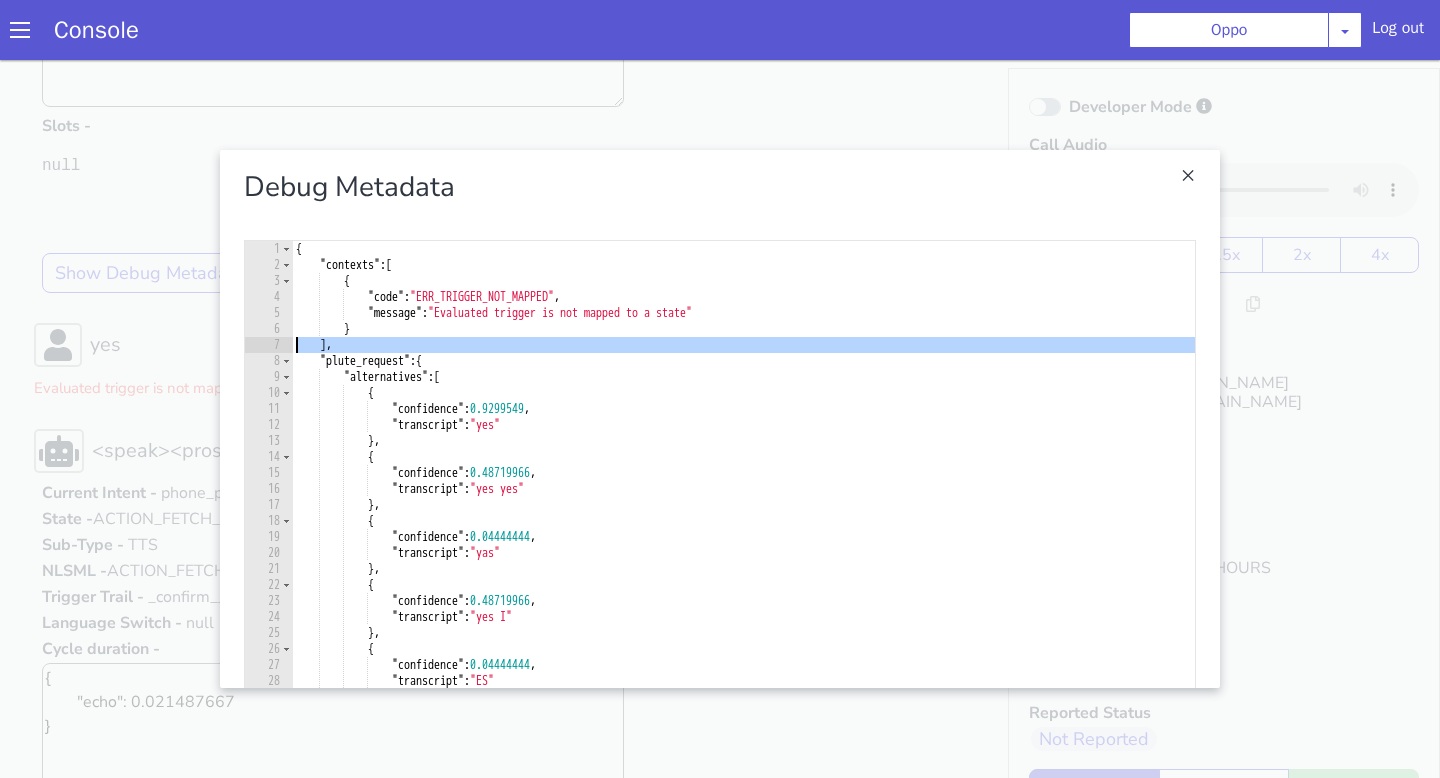 click at bounding box center [720, 419] 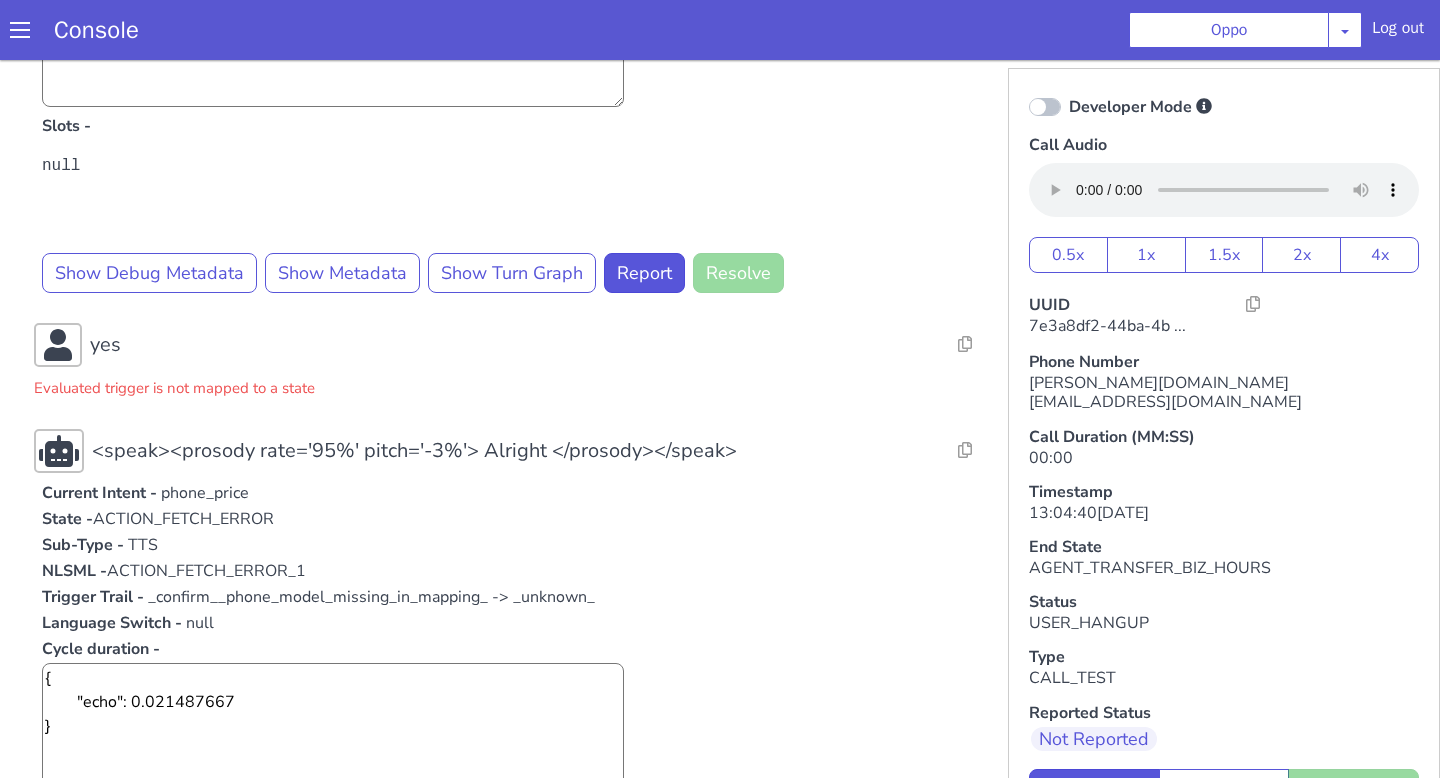 click on "yes" at bounding box center [510, 345] 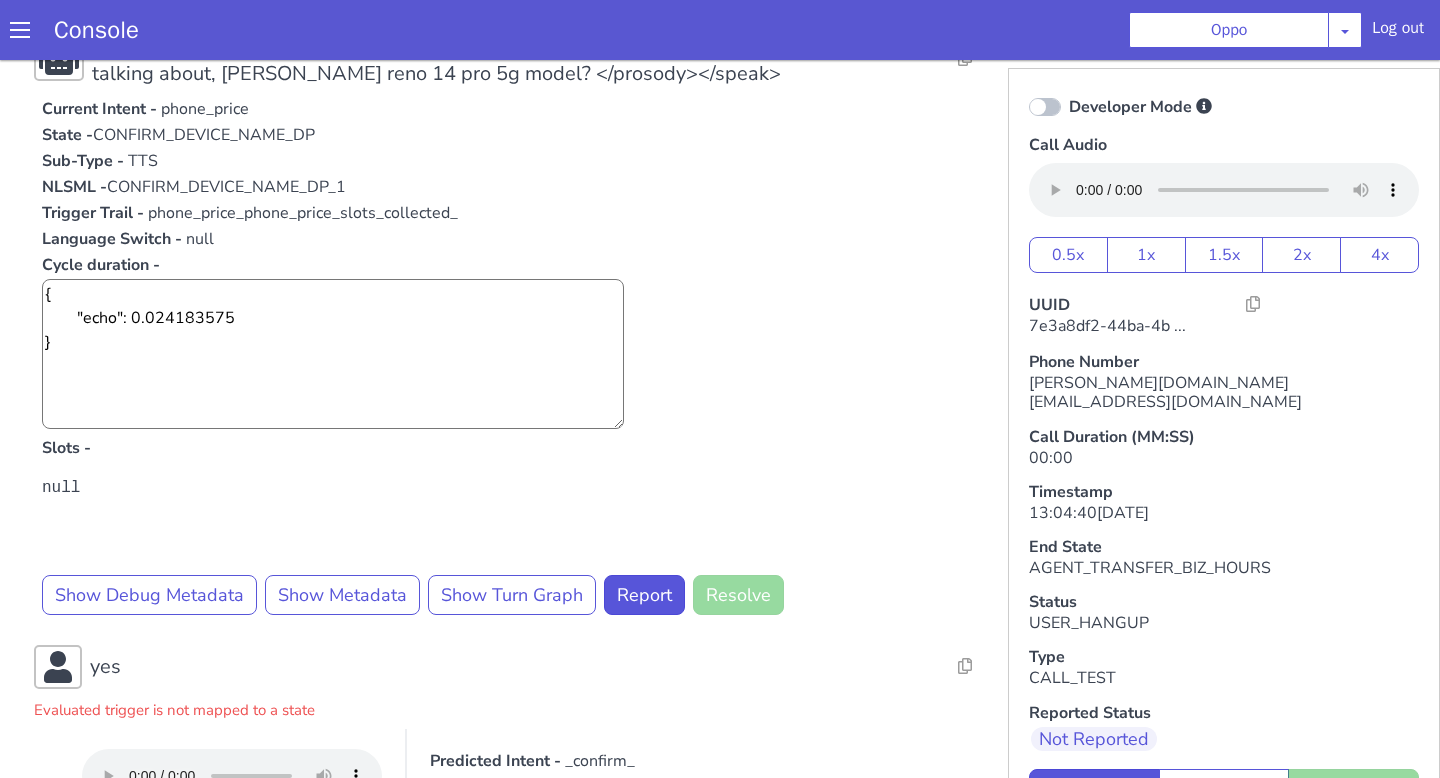 scroll, scrollTop: 726, scrollLeft: 0, axis: vertical 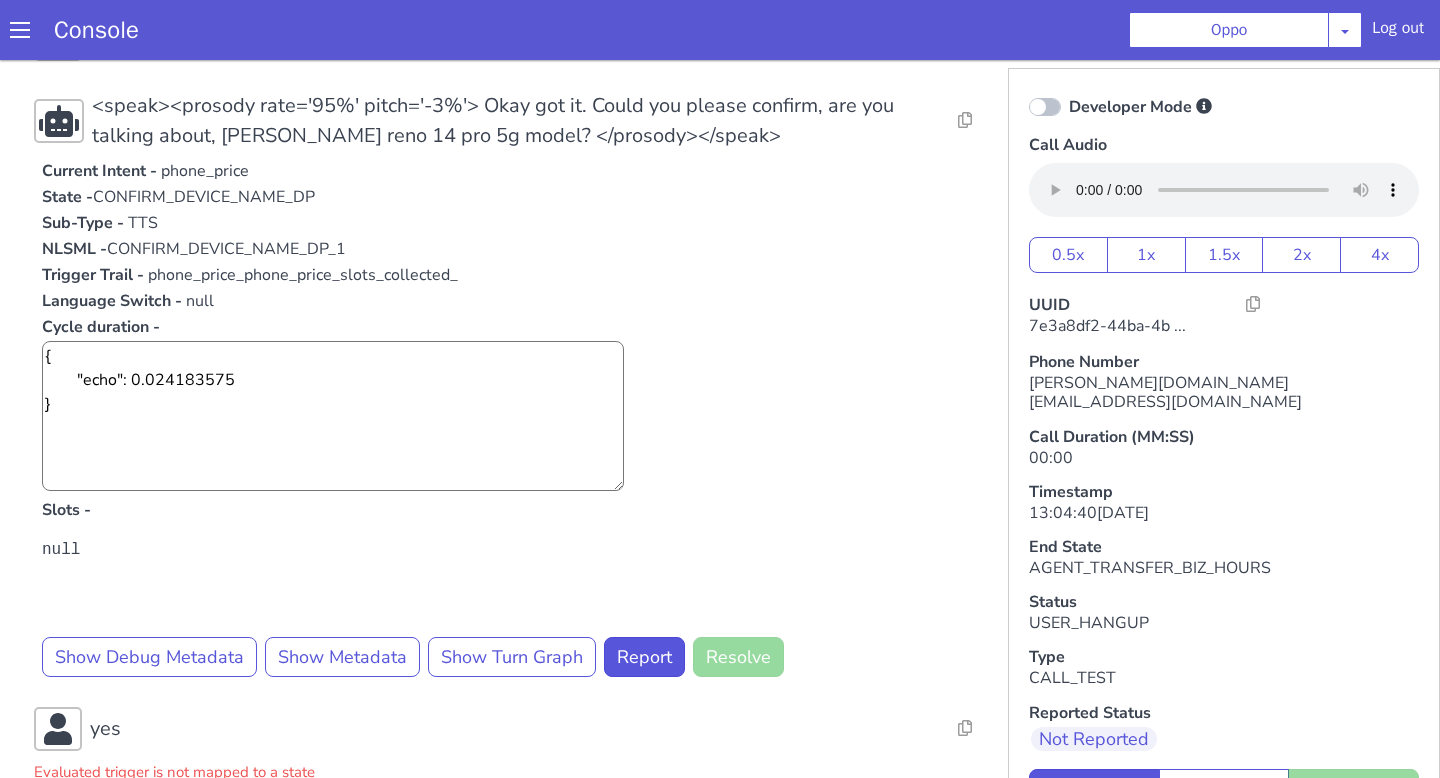 click on "CONFIRM_DEVICE_NAME_DP" at bounding box center (204, 197) 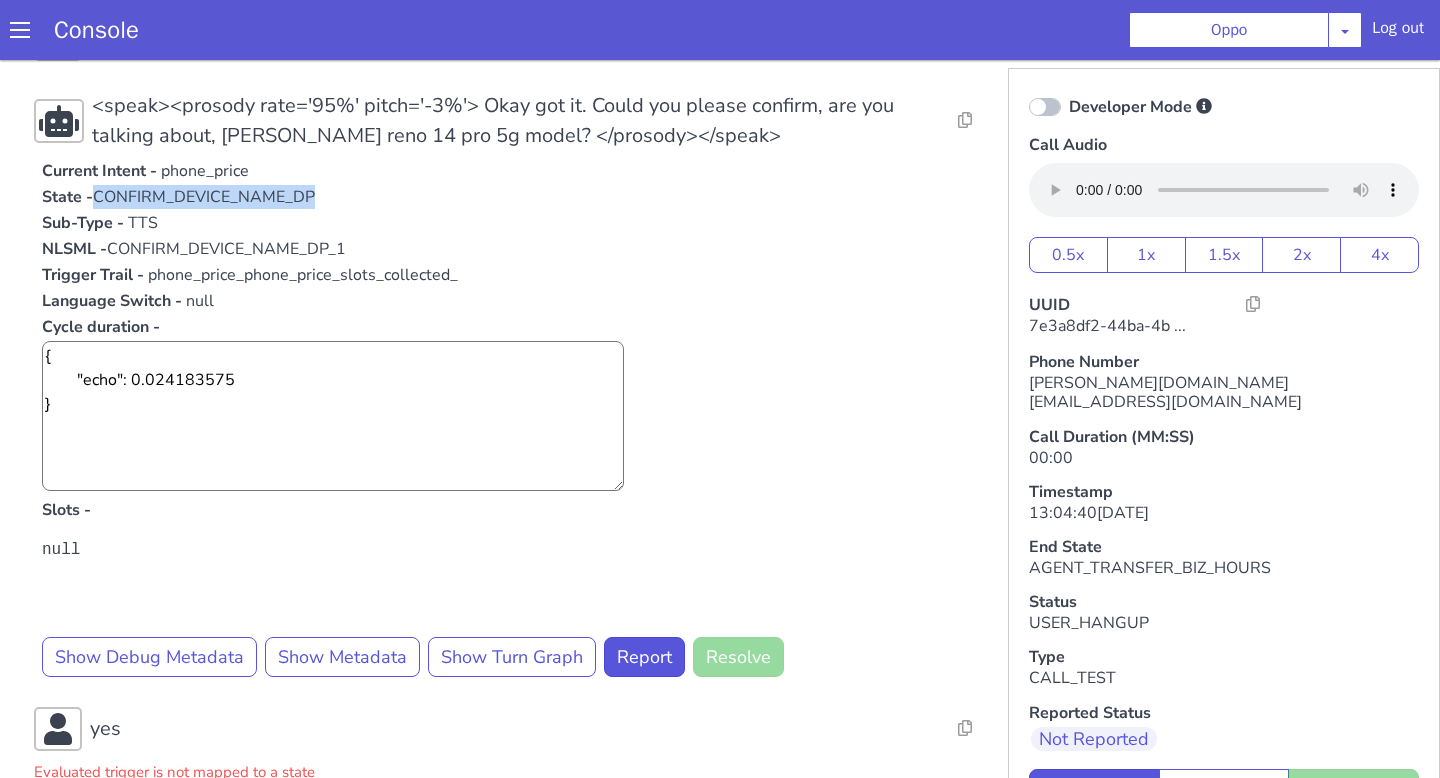 click on "CONFIRM_DEVICE_NAME_DP" at bounding box center (204, 197) 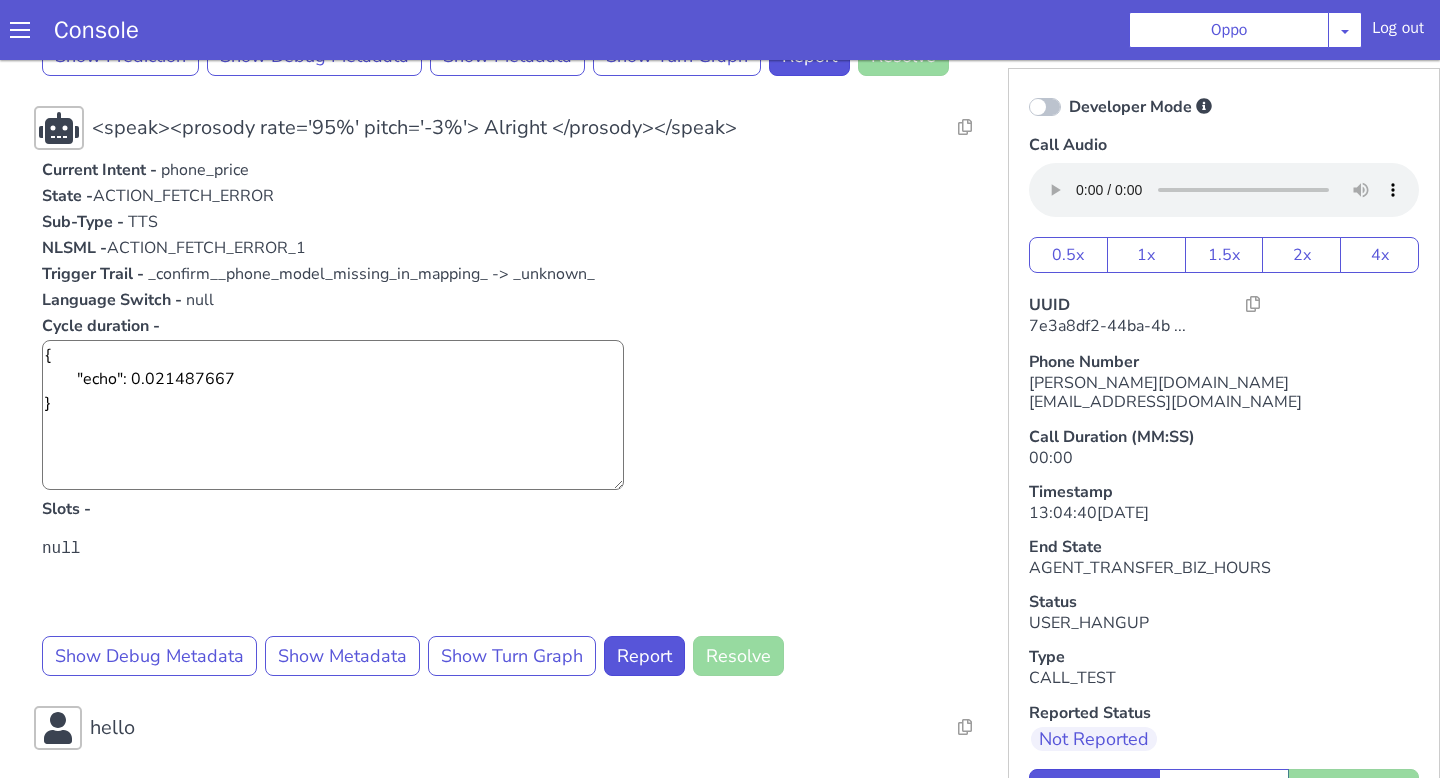 scroll, scrollTop: 1986, scrollLeft: 0, axis: vertical 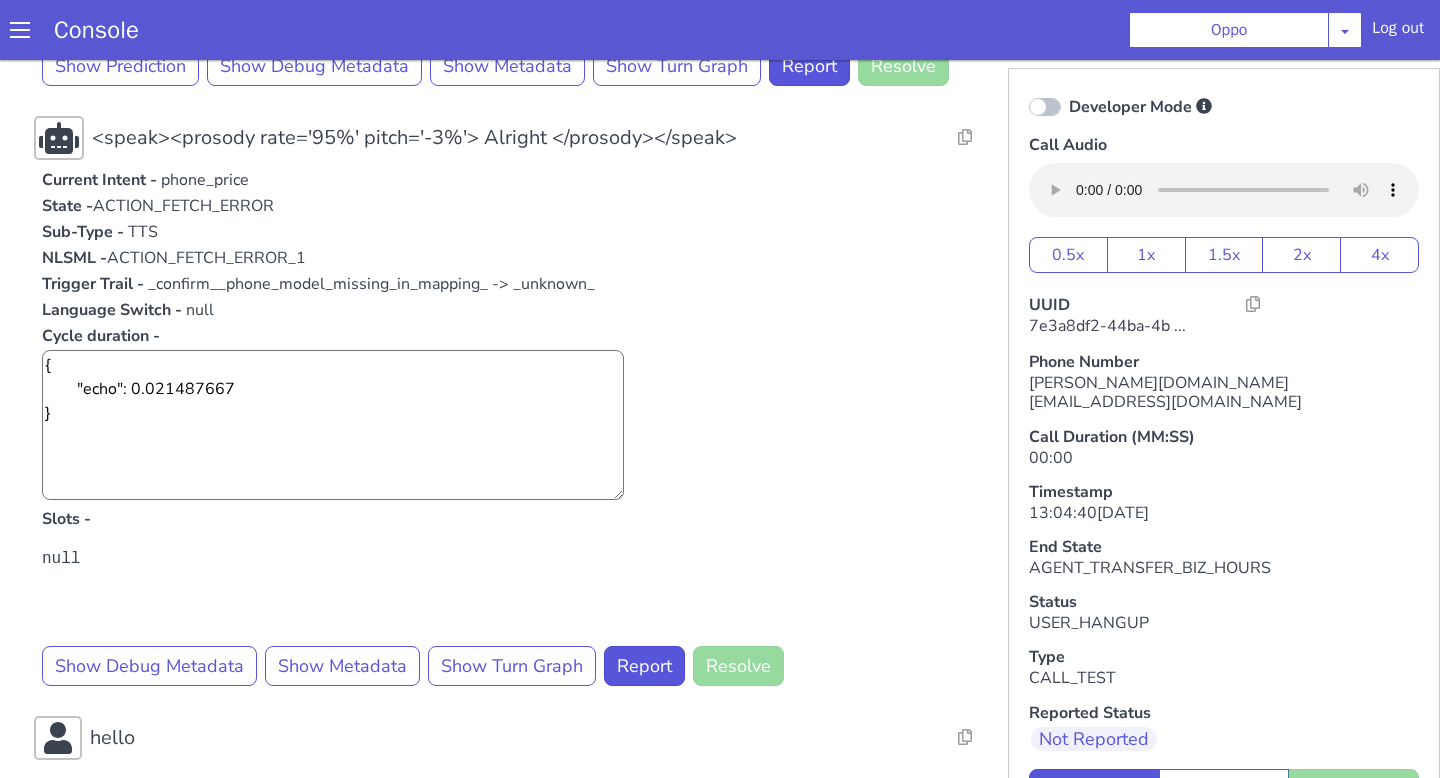 click on "_confirm_ _phone_model_missing_in_mapping_ -> _unknown_" at bounding box center (371, 284) 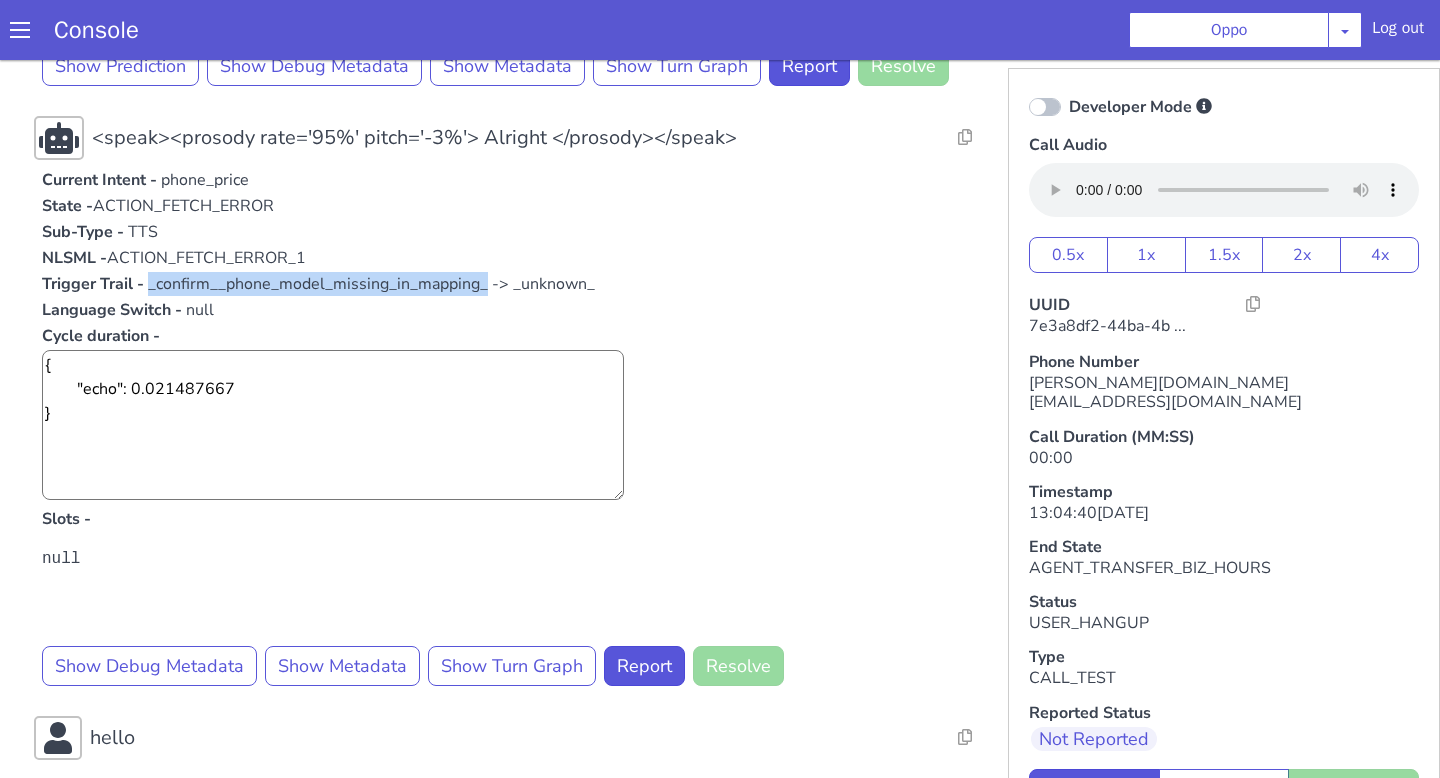 click on "_confirm_ _phone_model_missing_in_mapping_ -> _unknown_" at bounding box center (371, 284) 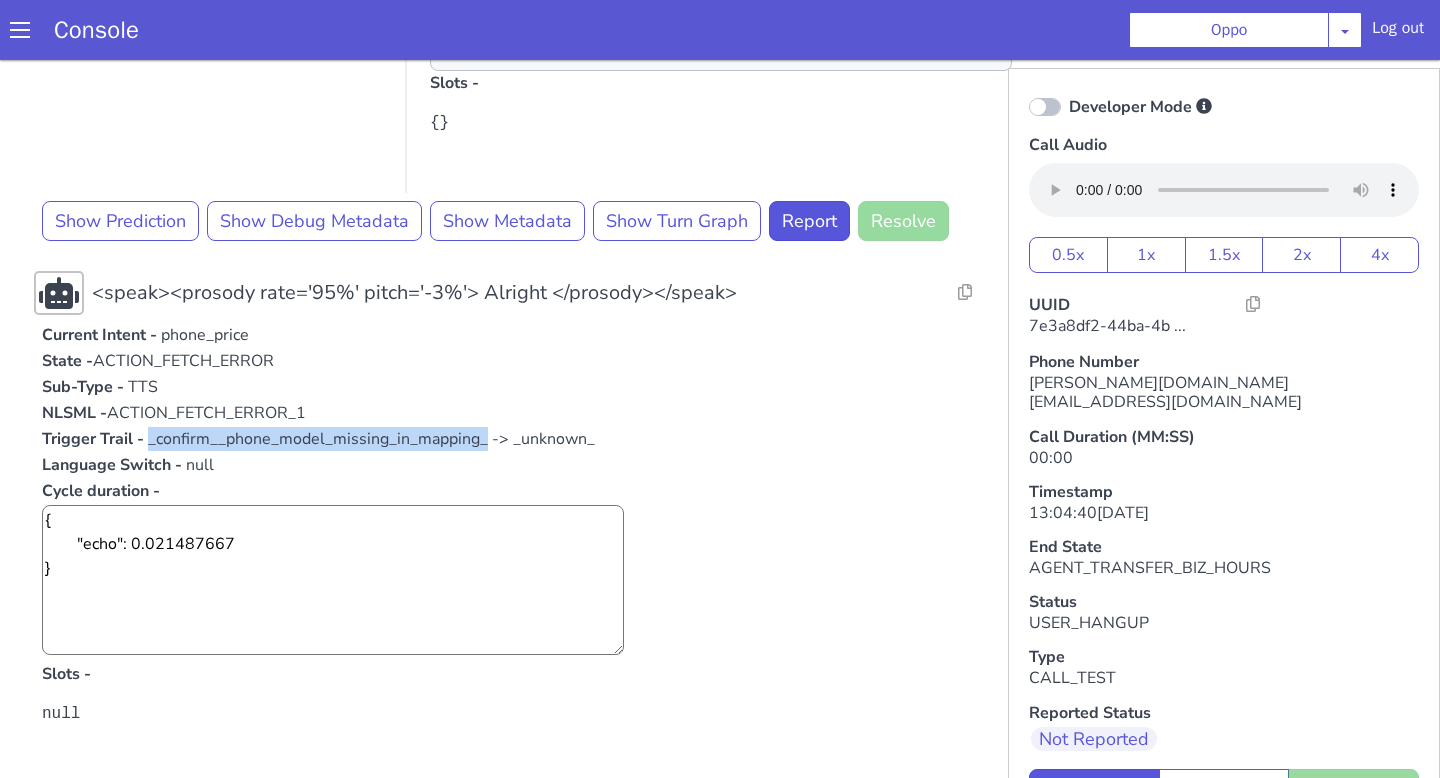 scroll, scrollTop: 1830, scrollLeft: 0, axis: vertical 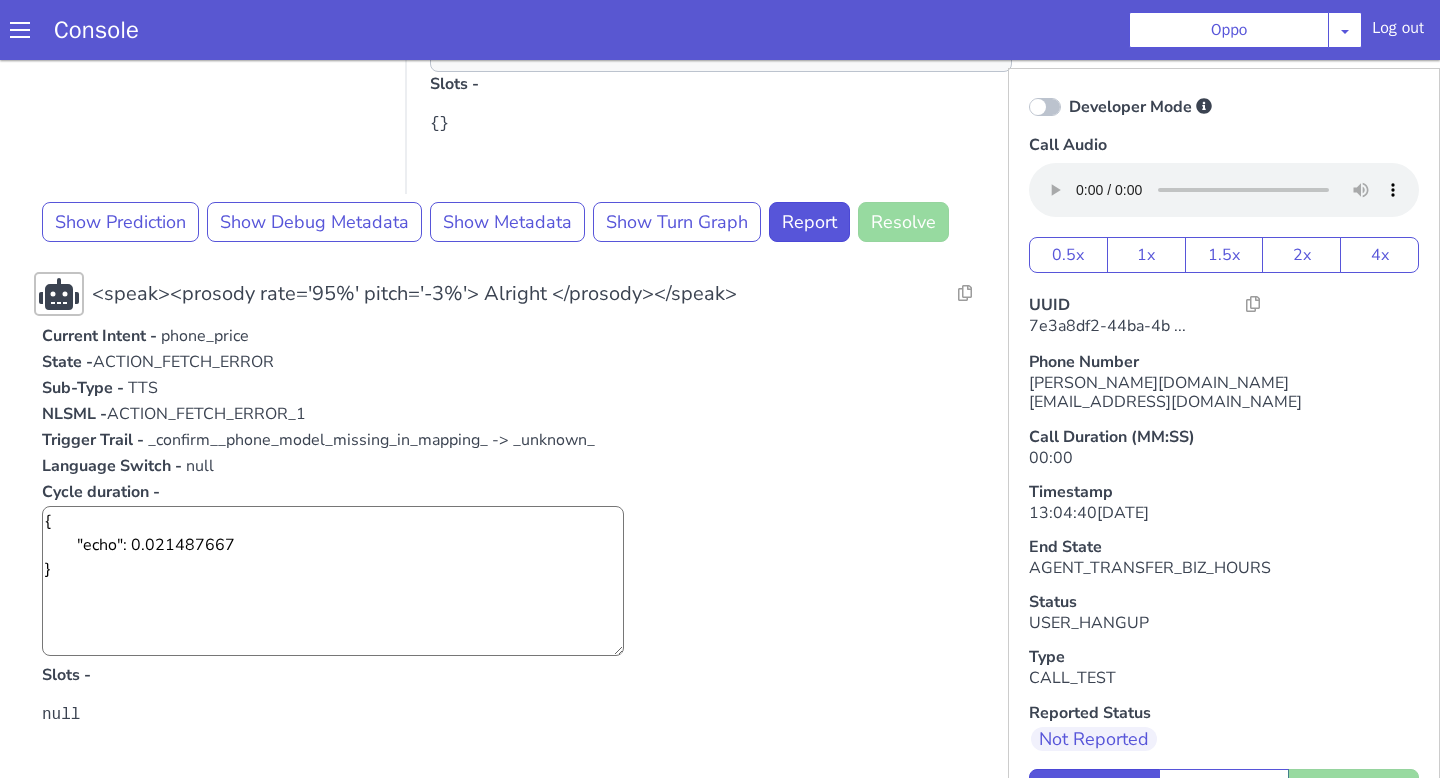 click on "ACTION_FETCH_ERROR" at bounding box center (183, 362) 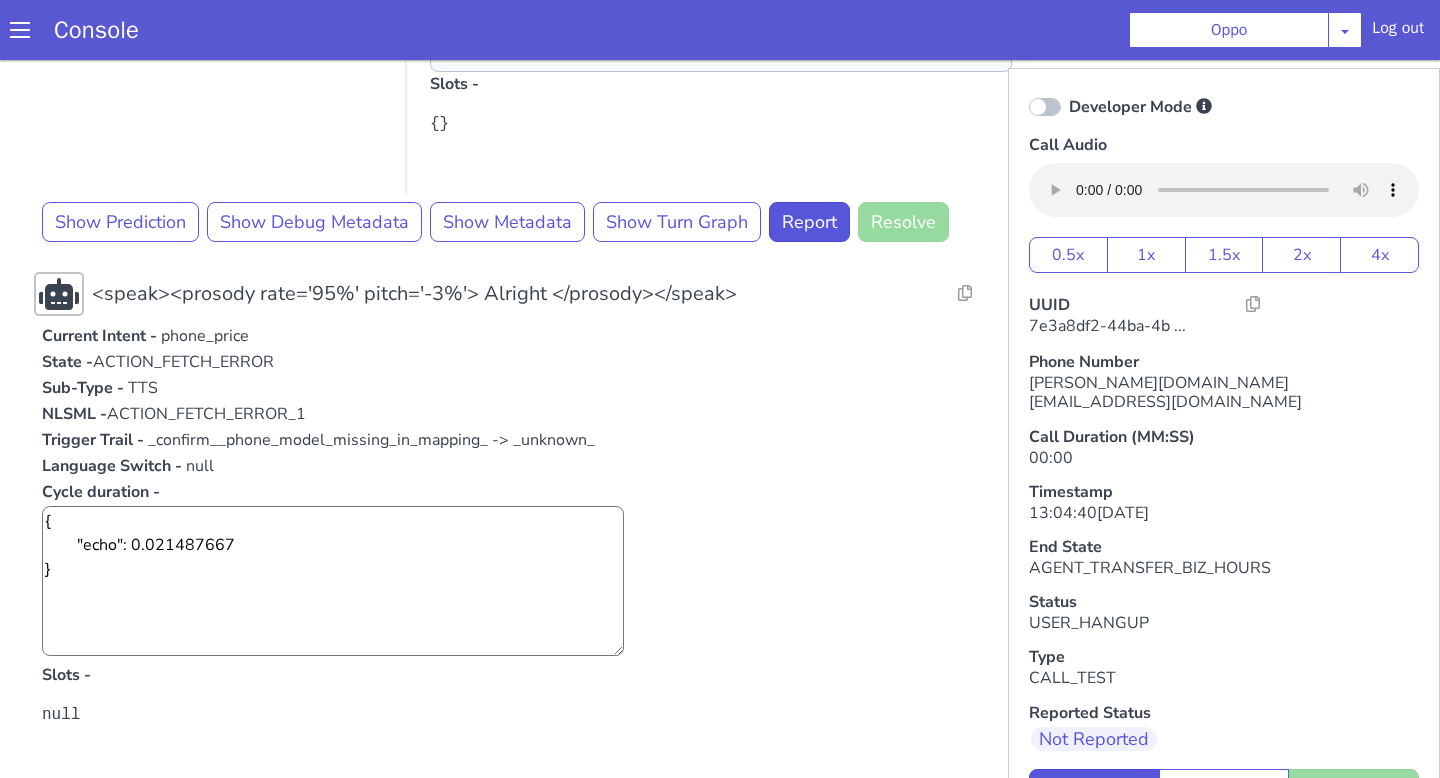 click on "phone_price" at bounding box center [205, 336] 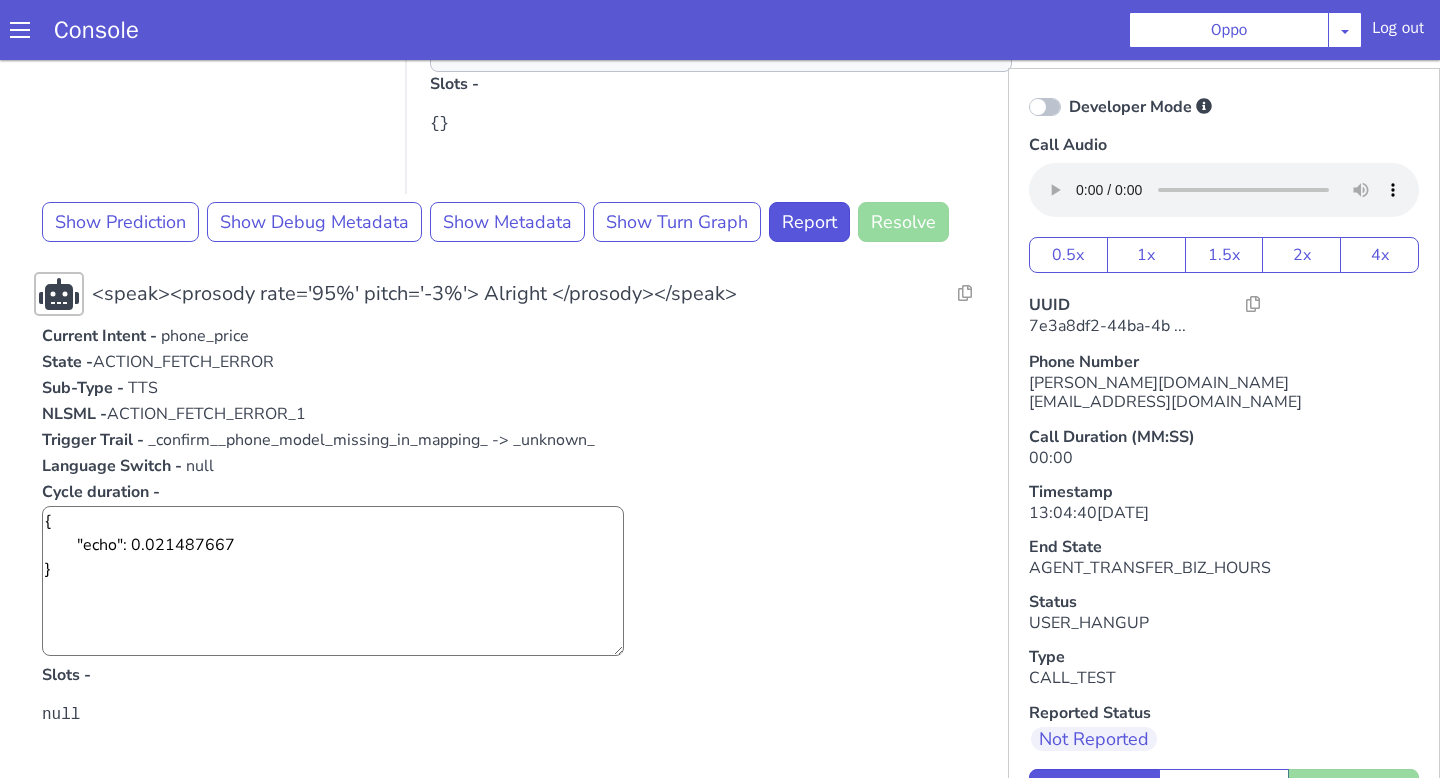 click on "ACTION_FETCH_ERROR" at bounding box center [183, 362] 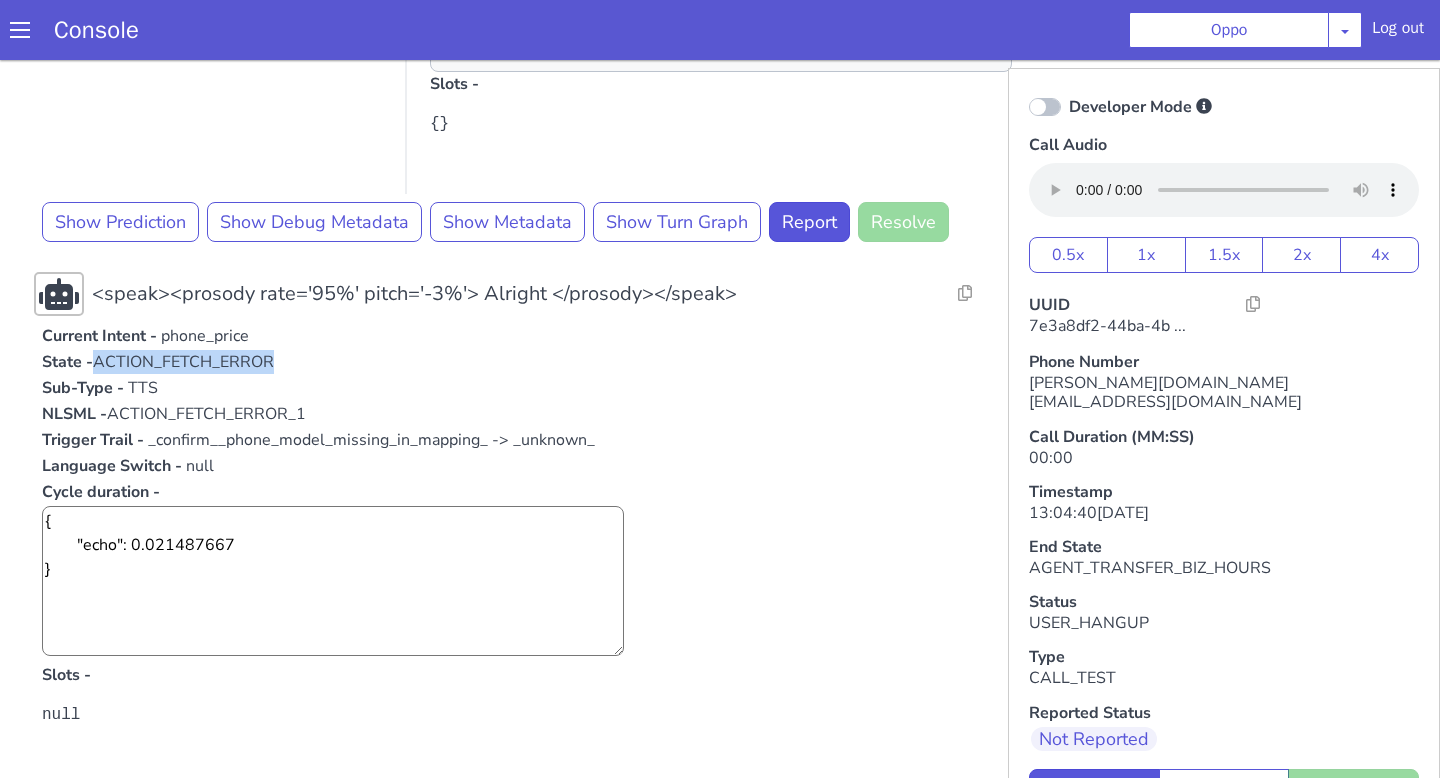 click on "ACTION_FETCH_ERROR" at bounding box center (183, 362) 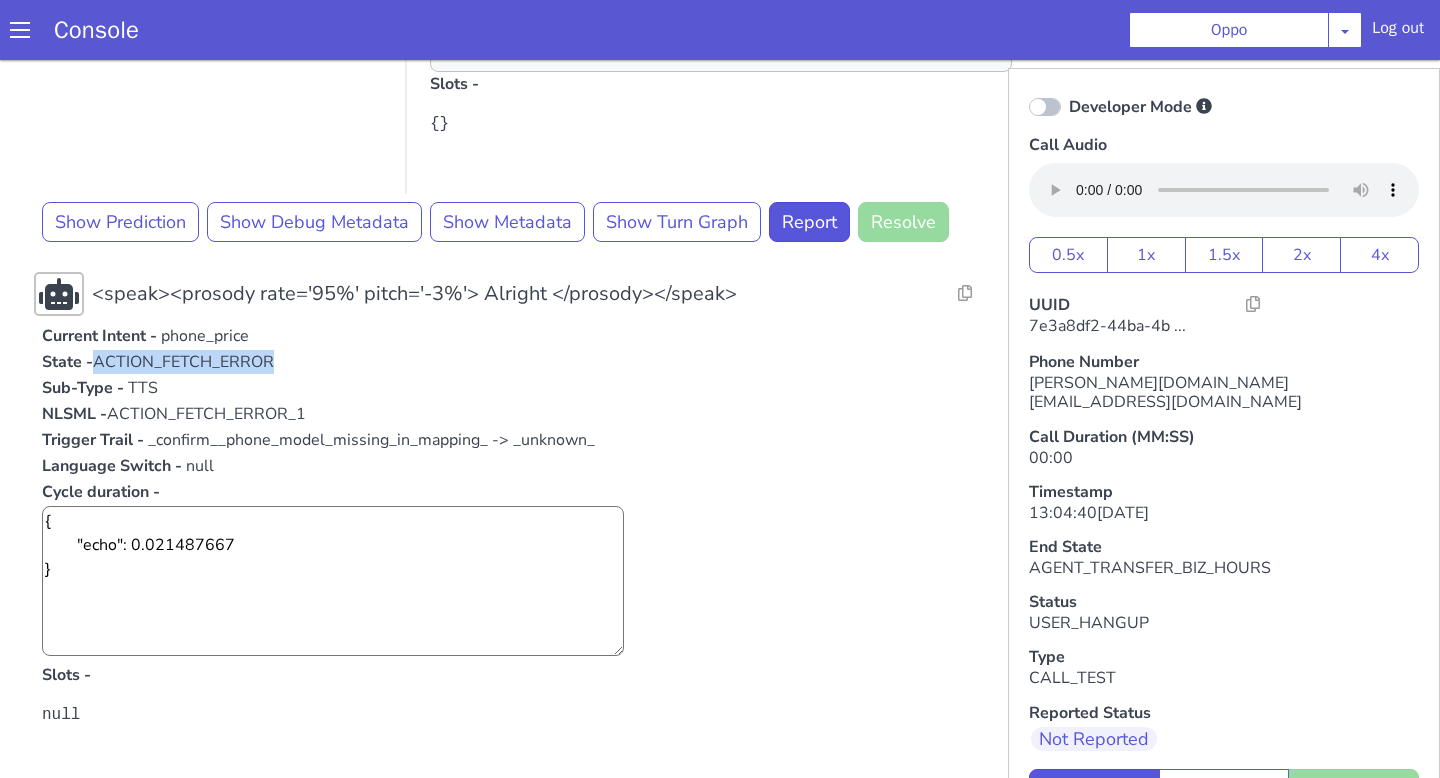 copy on "ACTION_FETCH_ERROR" 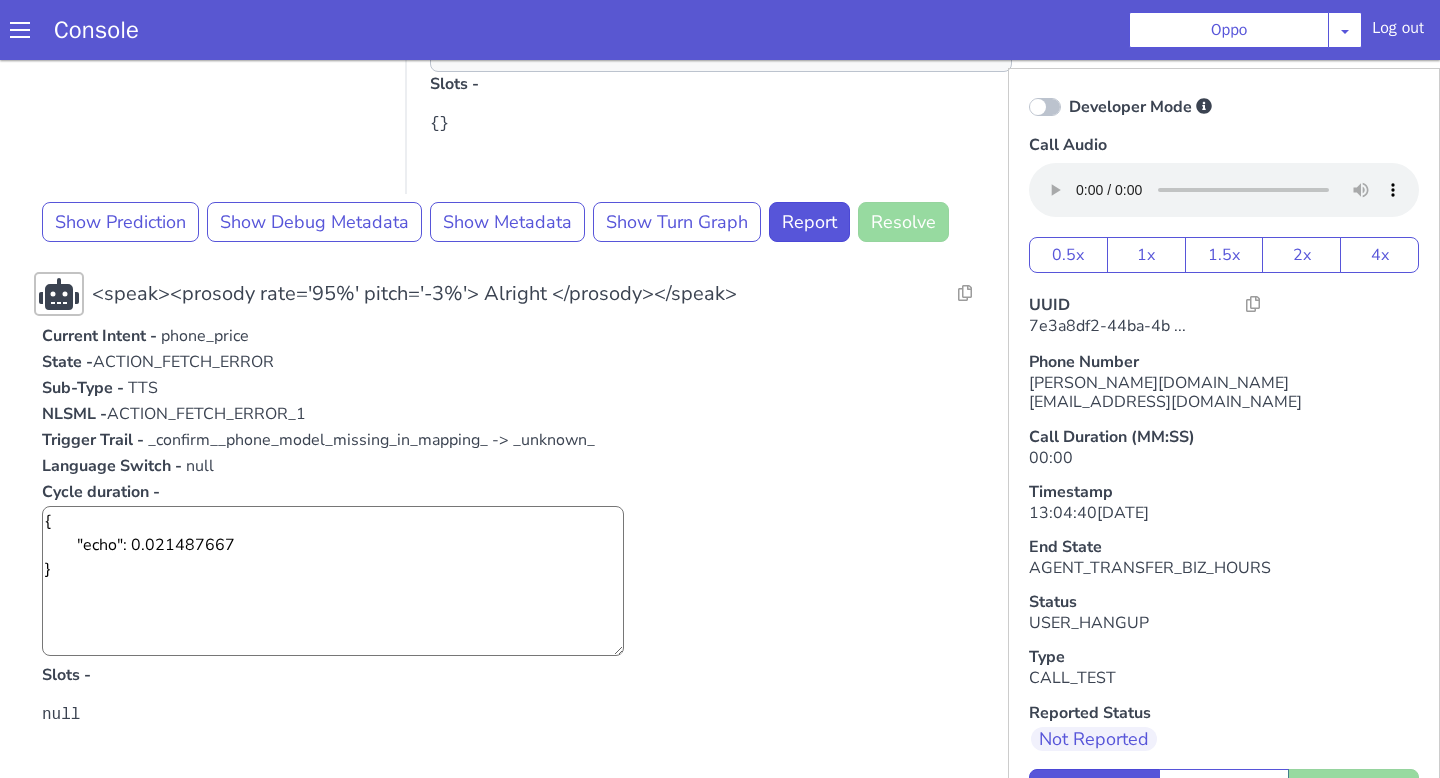 click at bounding box center (1045, 107) 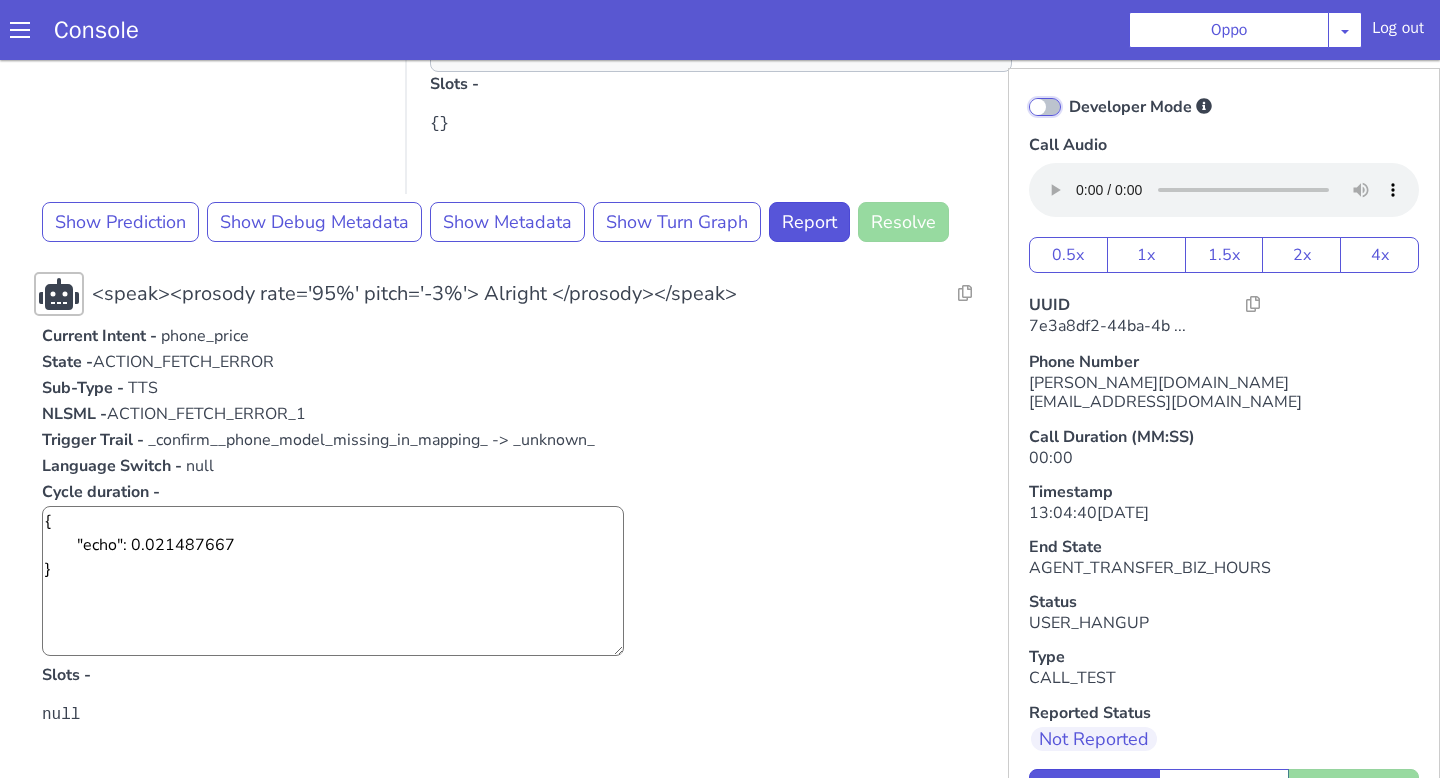 click on "Developer Mode" at bounding box center (1068, 94) 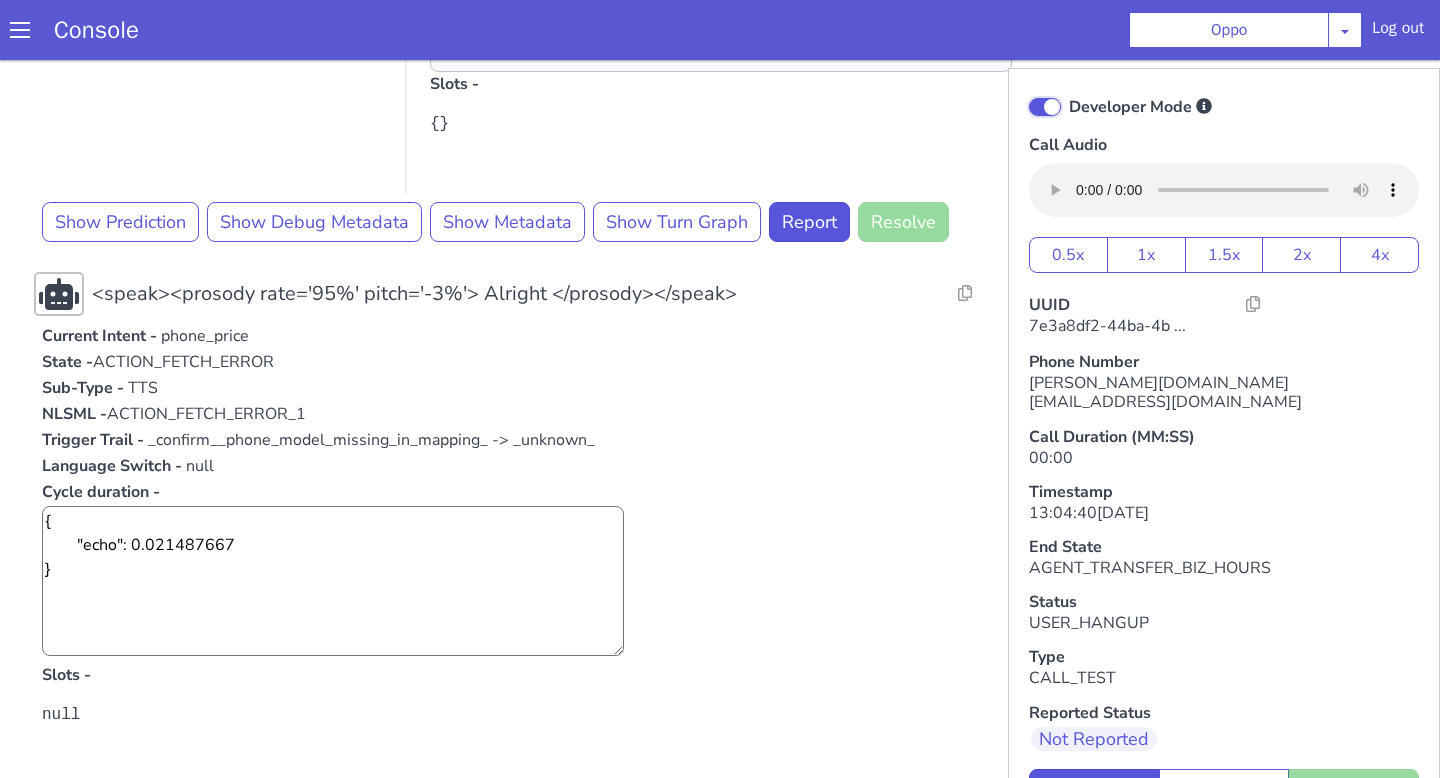 checkbox on "true" 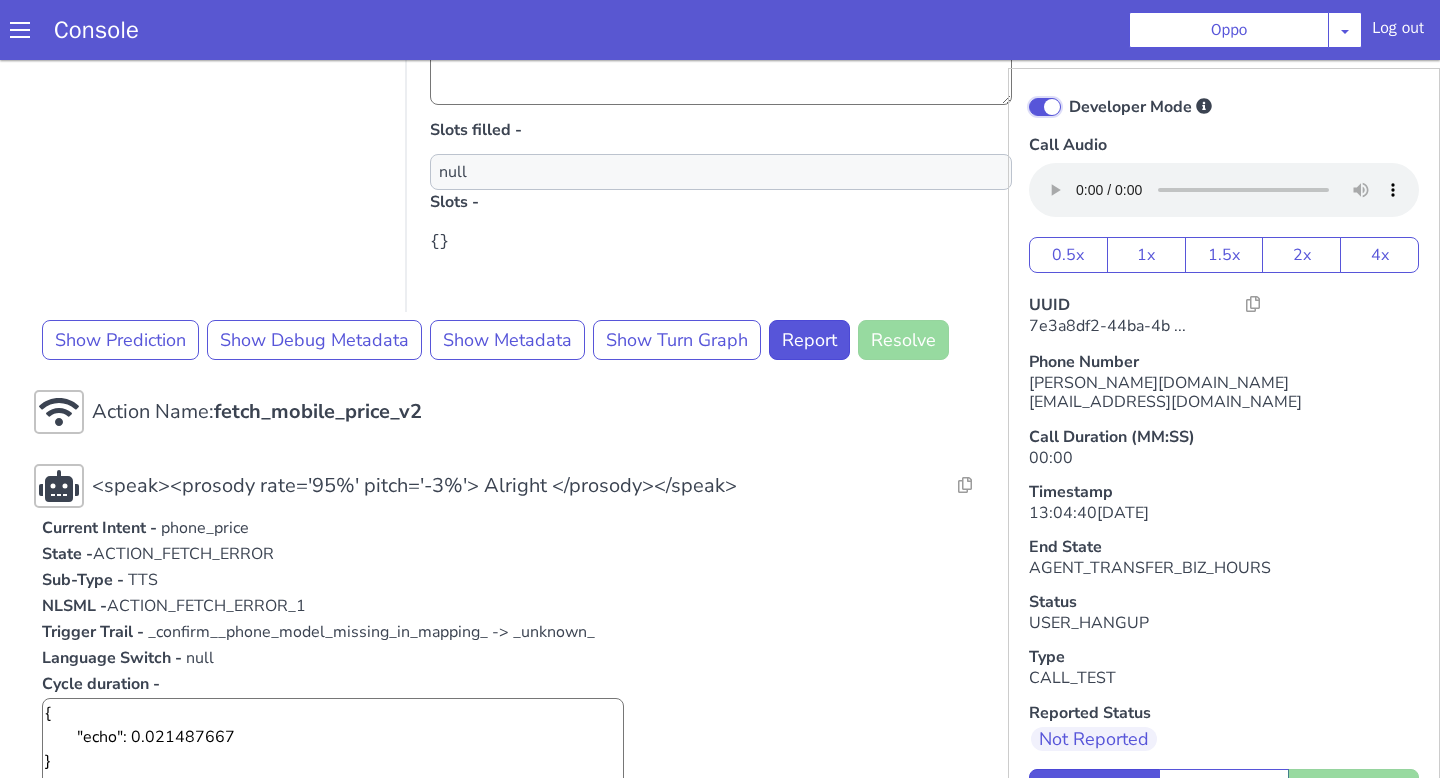 scroll, scrollTop: 2174, scrollLeft: 0, axis: vertical 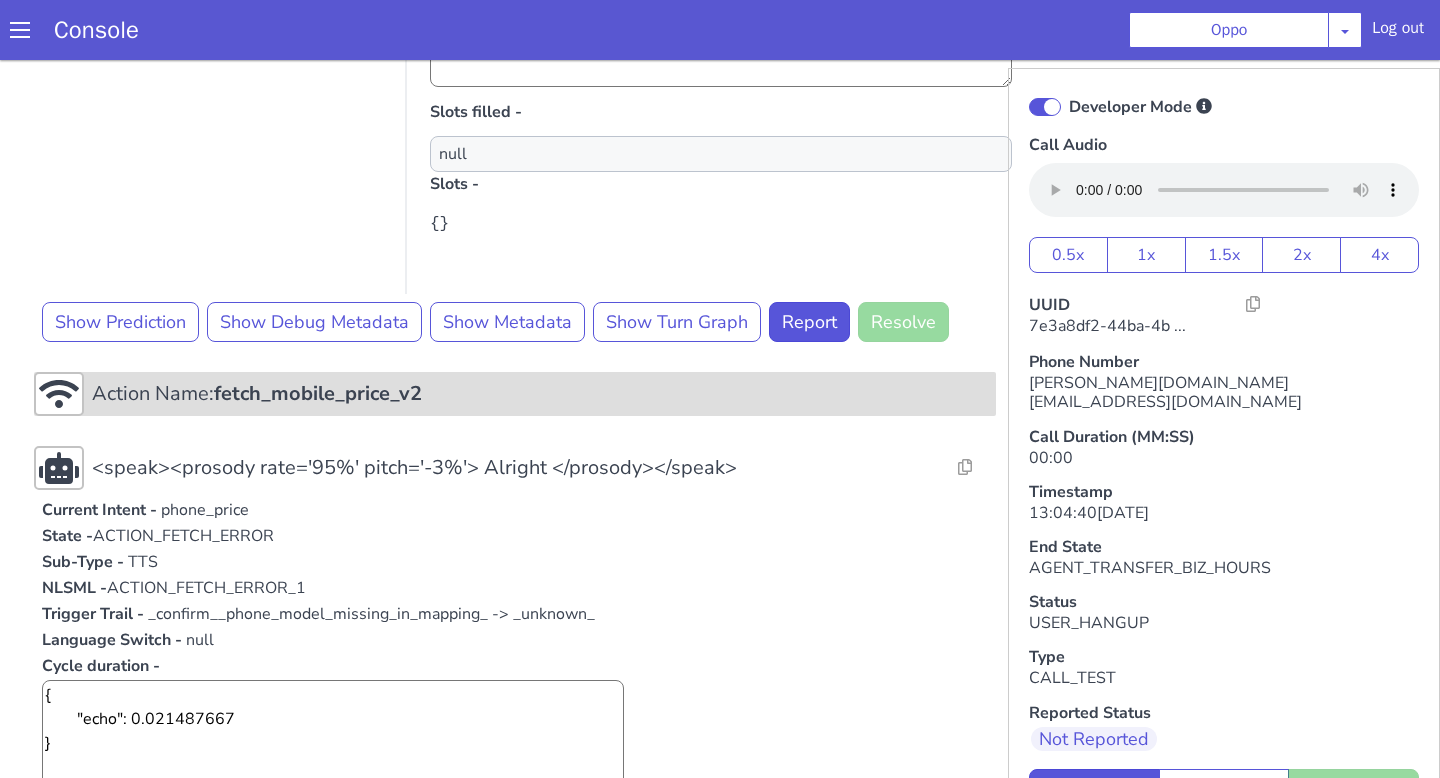 click on "Action Name:  fetch_mobile_price_v2" at bounding box center (540, 394) 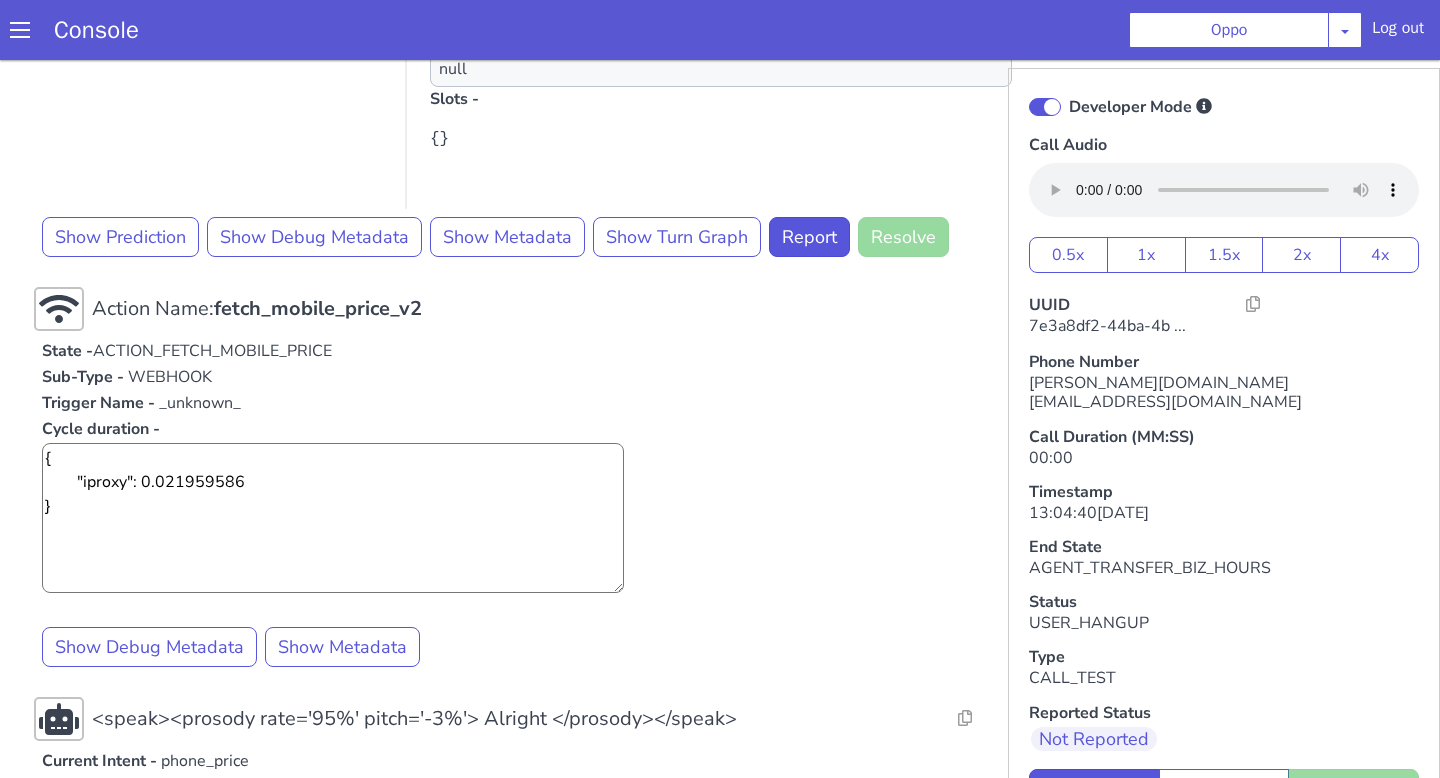scroll, scrollTop: 2286, scrollLeft: 0, axis: vertical 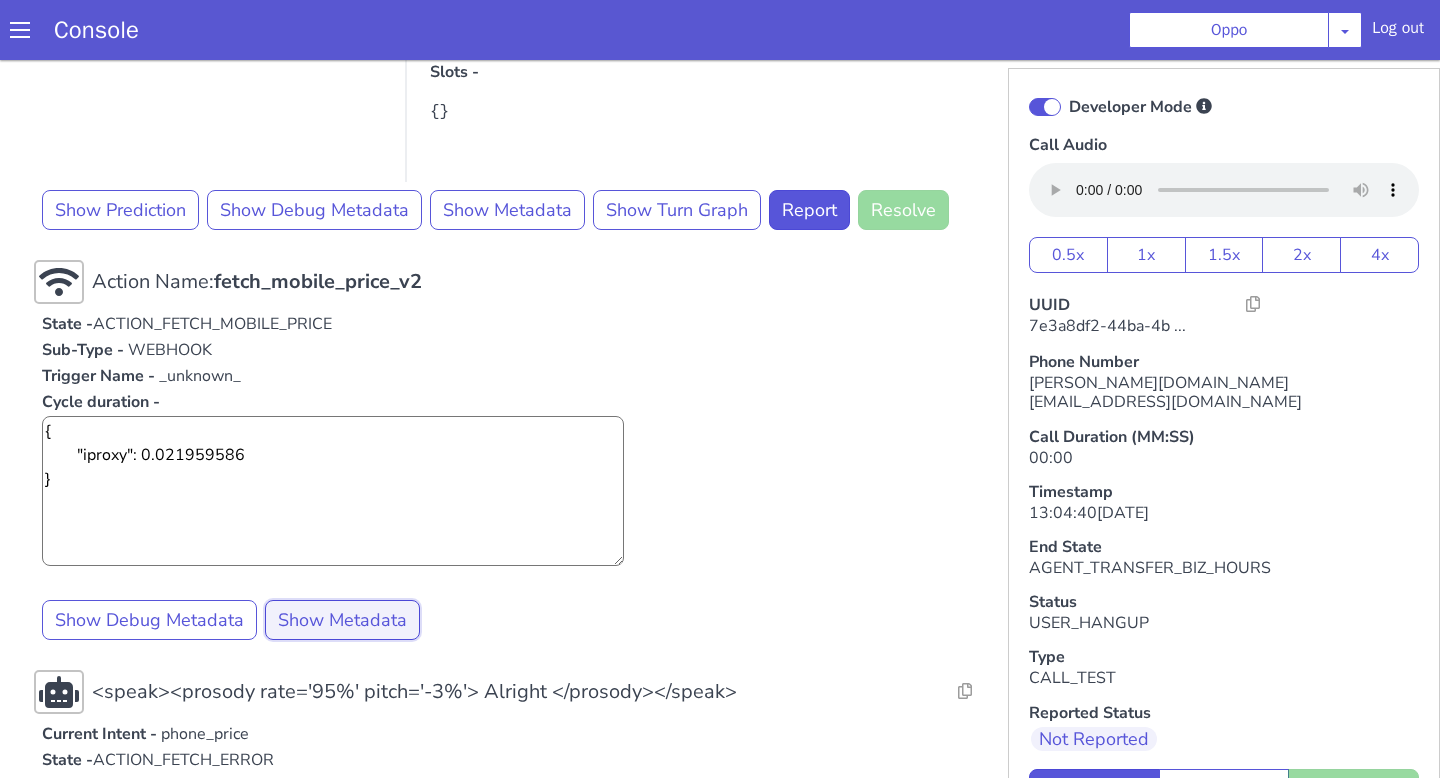 click on "Show Metadata" at bounding box center (342, 620) 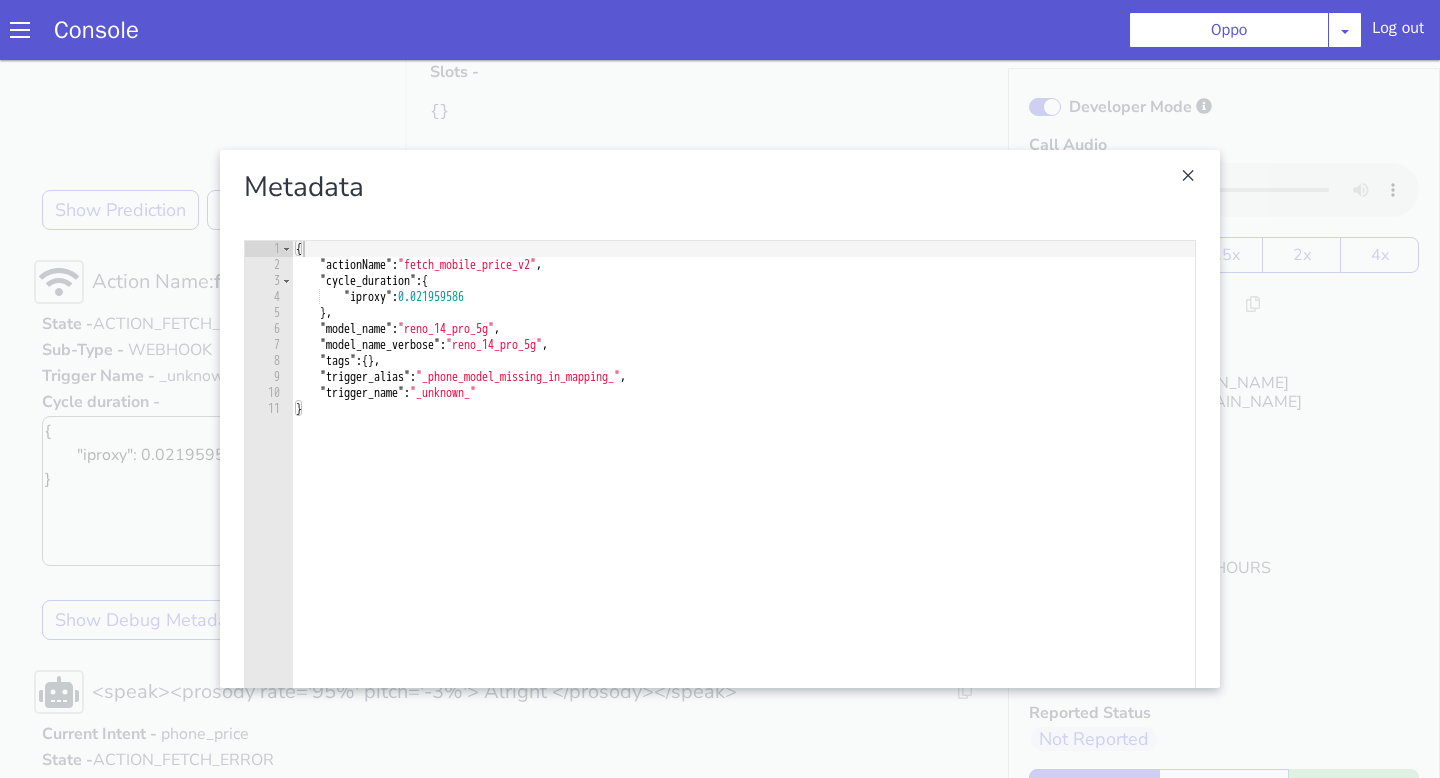 click on "{      "actionName" :  "fetch_mobile_price_v2" ,      "cycle_duration" :  {           "iproxy" :  0.021959586      } ,      "model_name" :  "reno_14_pro_5g" ,      "model_name_verbose" :  "reno_14_pro_5g" ,      "tags" :  { } ,      "trigger_alias" :  "_phone_model_missing_in_mapping_" ,      "trigger_name" :  "_unknown_" }" at bounding box center [743, 506] 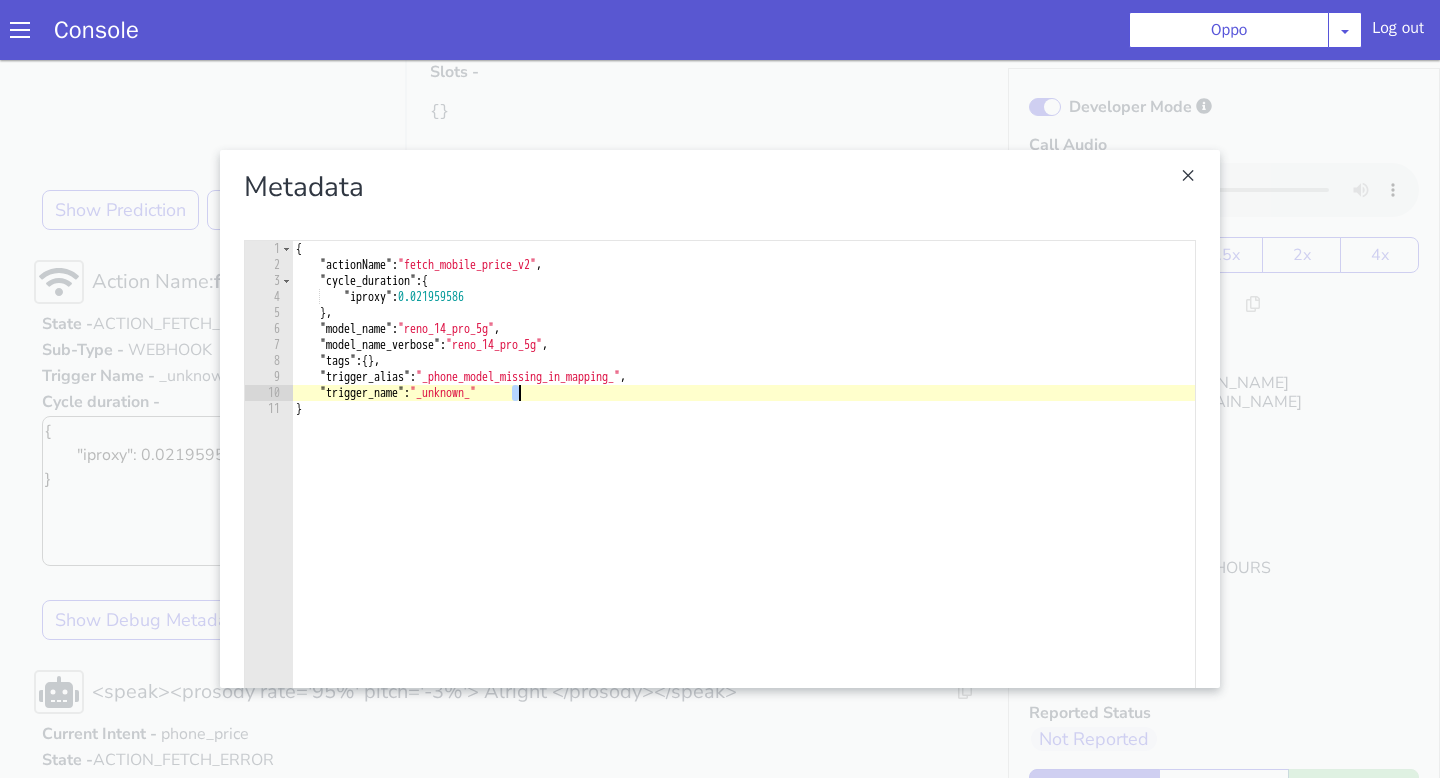 click on "{      "actionName" :  "fetch_mobile_price_v2" ,      "cycle_duration" :  {           "iproxy" :  0.021959586      } ,      "model_name" :  "reno_14_pro_5g" ,      "model_name_verbose" :  "reno_14_pro_5g" ,      "tags" :  { } ,      "trigger_alias" :  "_phone_model_missing_in_mapping_" ,      "trigger_name" :  "_unknown_" }" at bounding box center (743, 506) 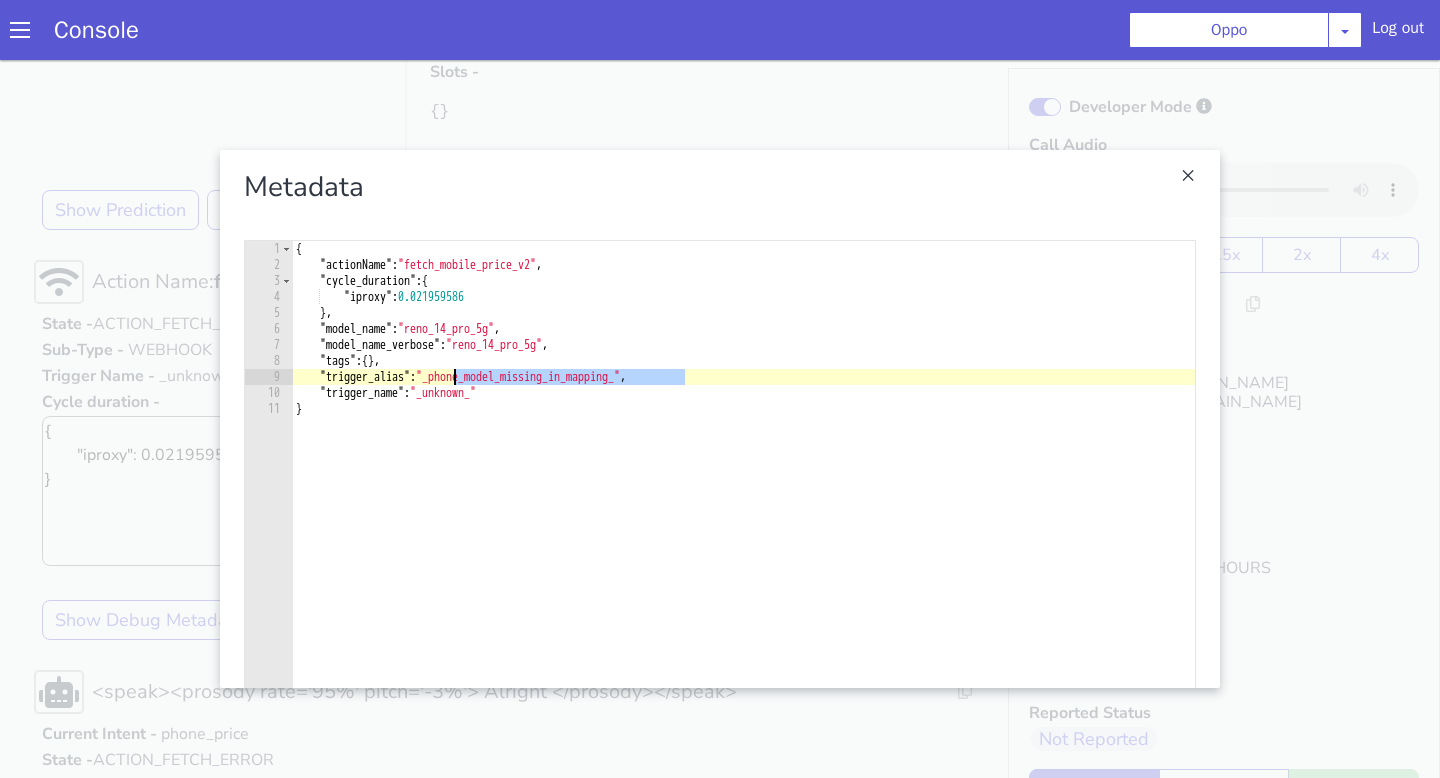 click on "{      "actionName" :  "fetch_mobile_price_v2" ,      "cycle_duration" :  {           "iproxy" :  0.021959586      } ,      "model_name" :  "reno_14_pro_5g" ,      "model_name_verbose" :  "reno_14_pro_5g" ,      "tags" :  { } ,      "trigger_alias" :  "_phone_model_missing_in_mapping_" ,      "trigger_name" :  "_unknown_" }" at bounding box center (743, 506) 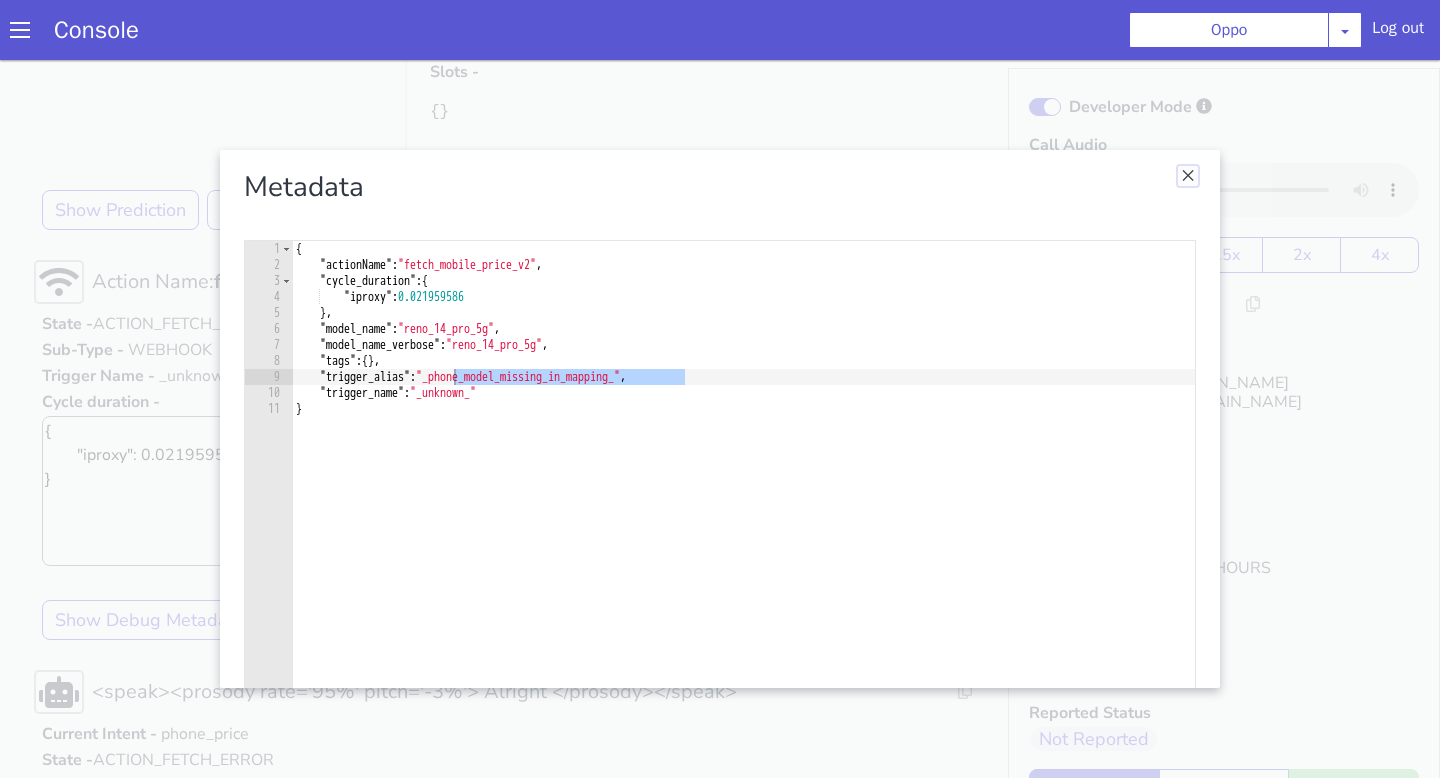 click at bounding box center (1188, 176) 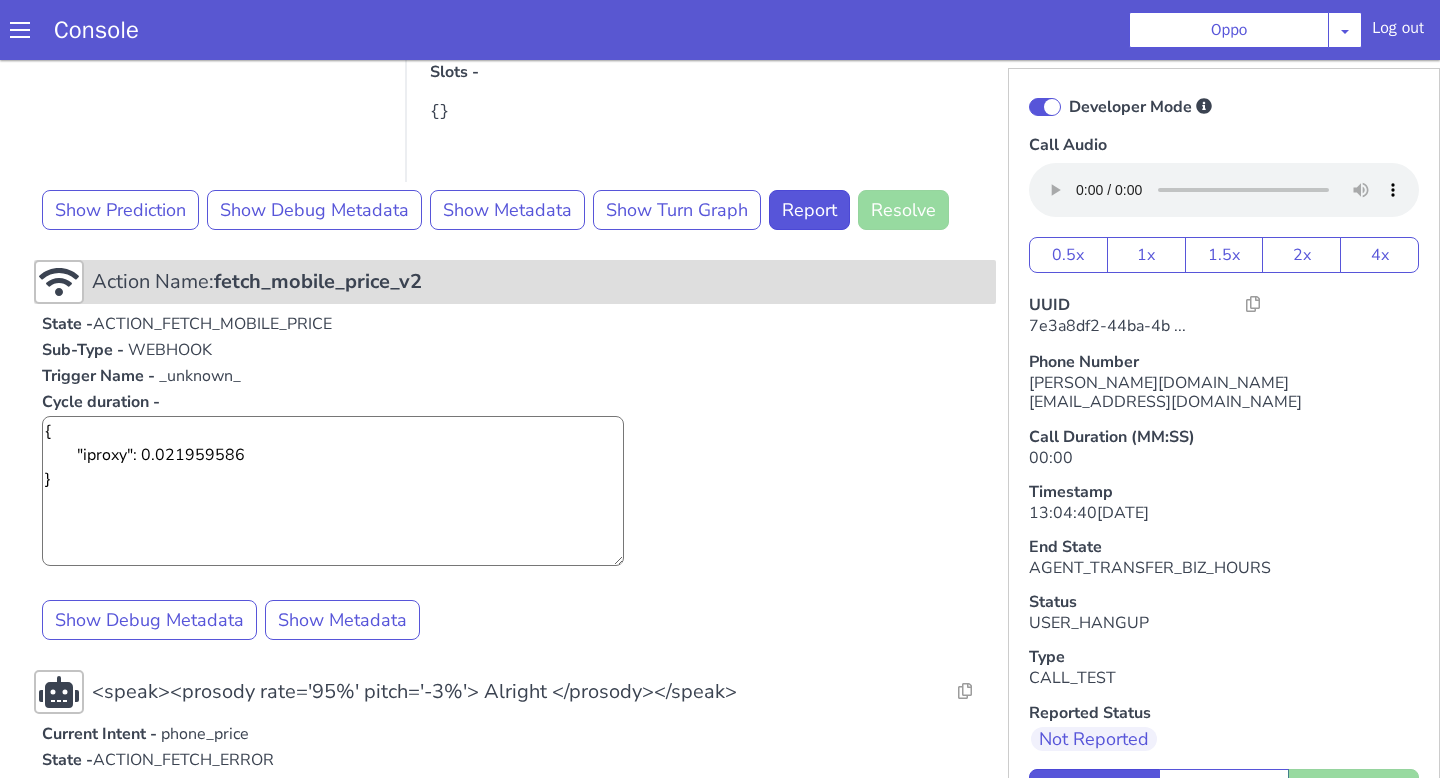 click on "fetch_mobile_price_v2" at bounding box center [318, 281] 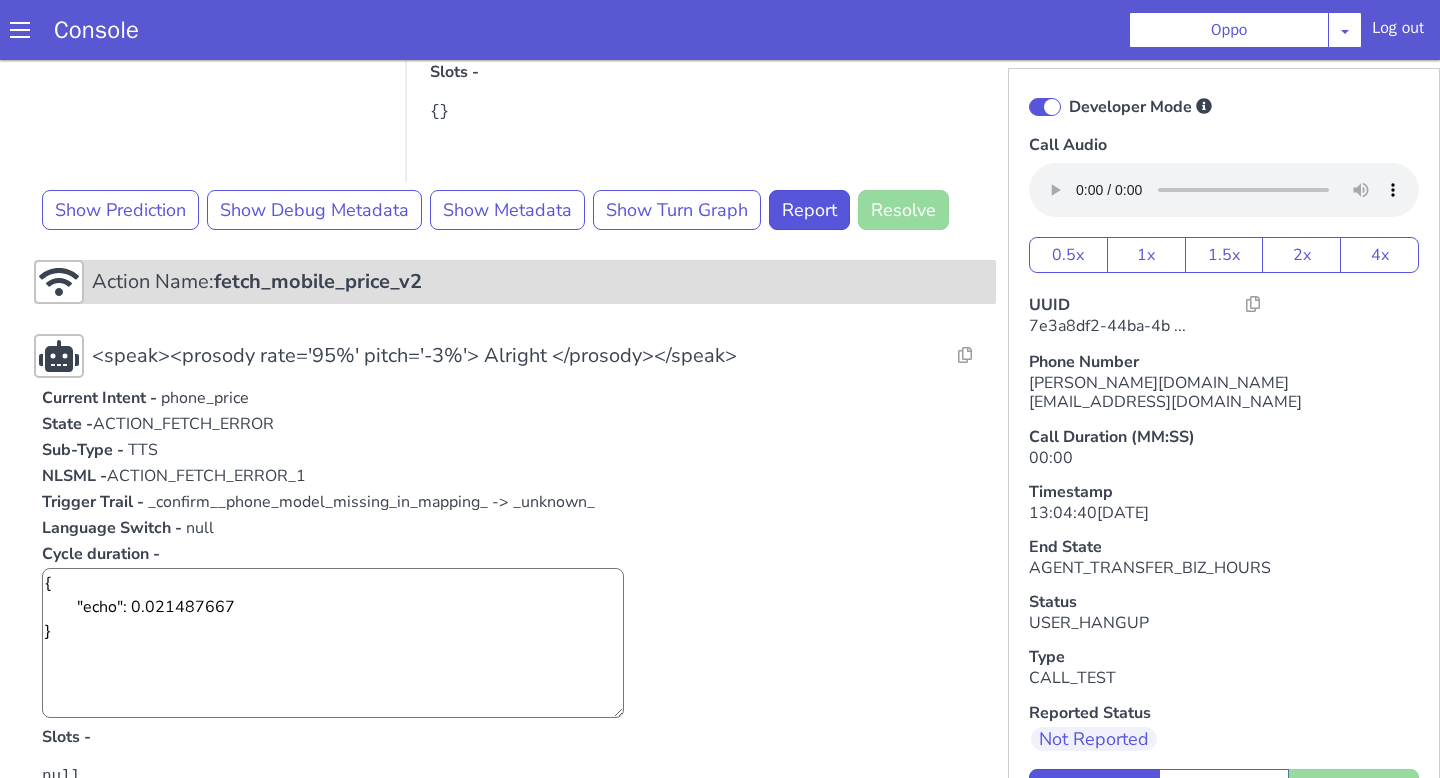 click on "fetch_mobile_price_v2" at bounding box center [318, 281] 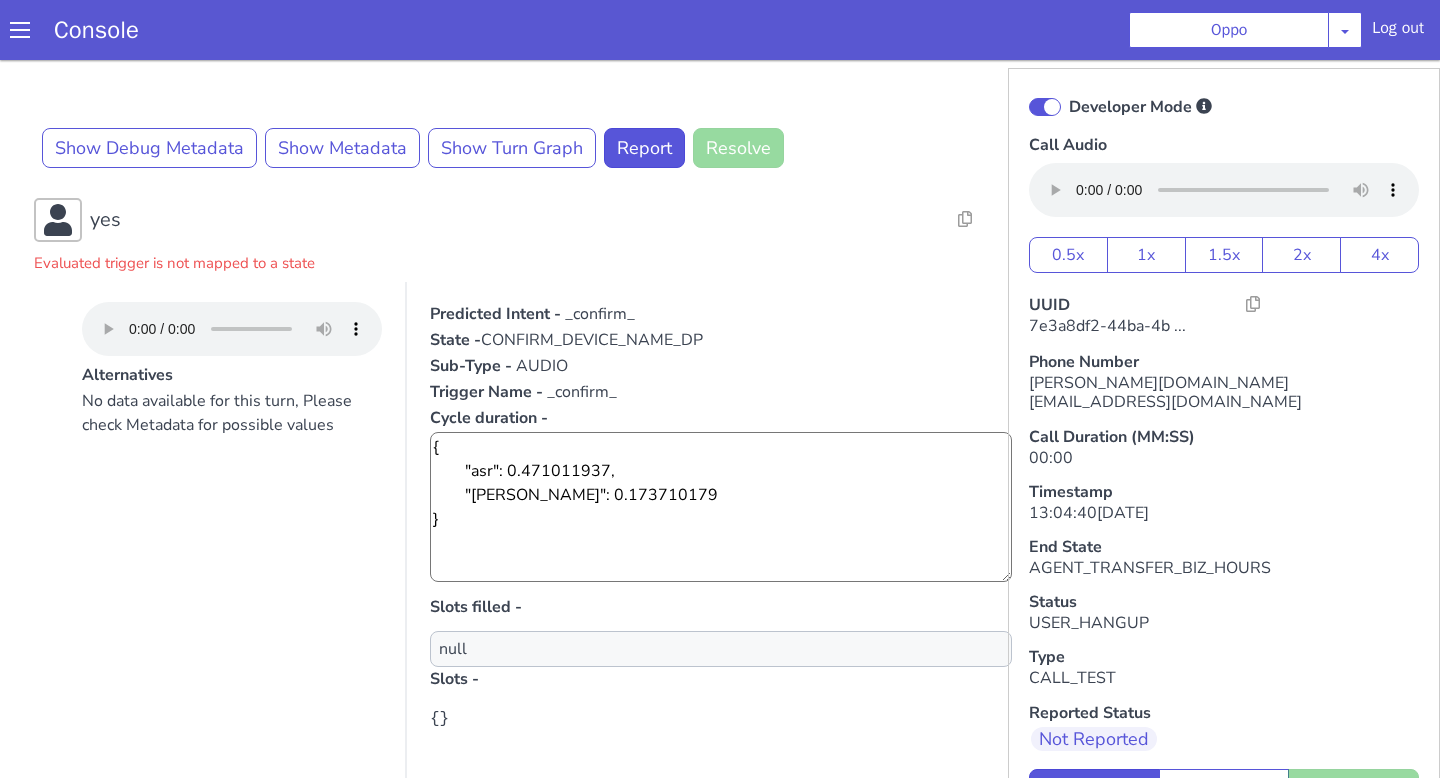 scroll, scrollTop: 1686, scrollLeft: 0, axis: vertical 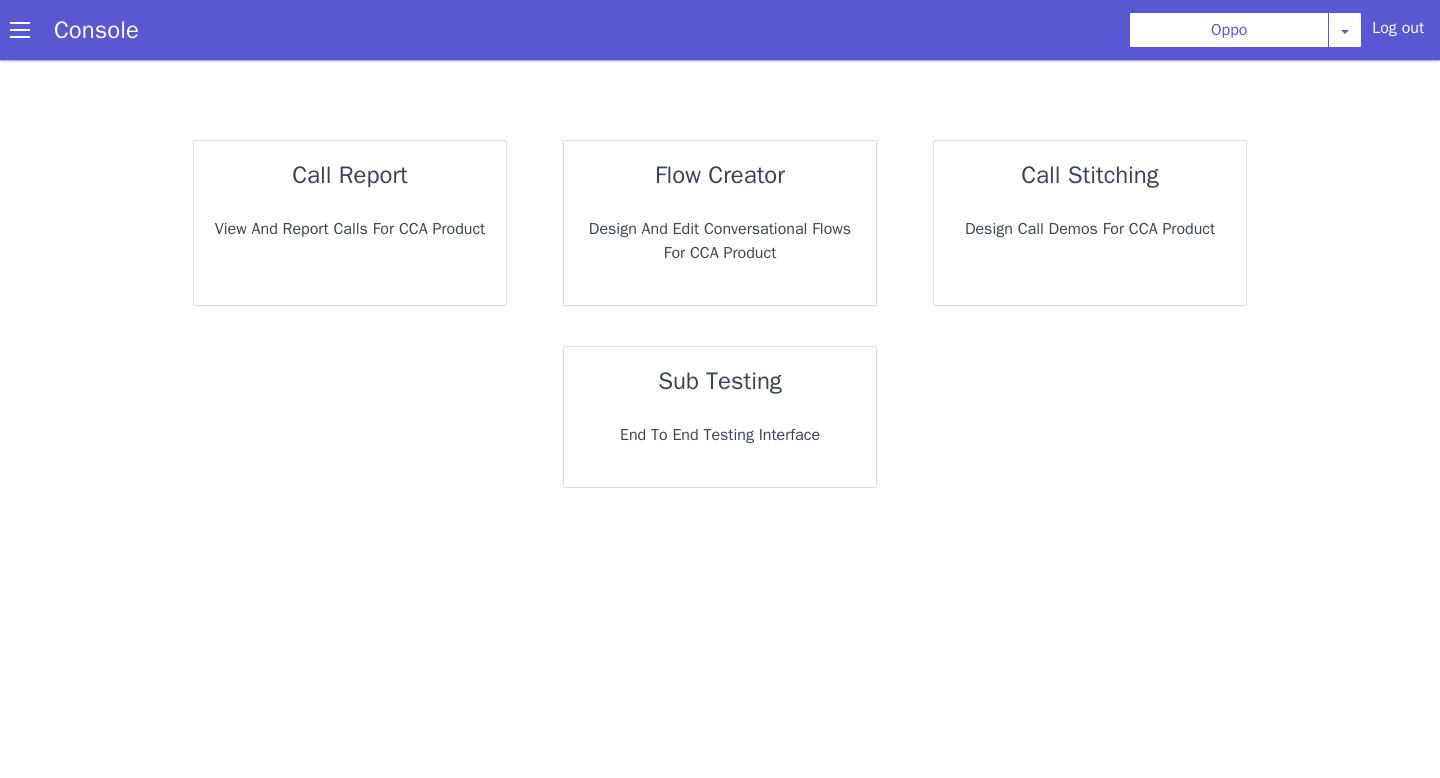 click on "flow creator Design and Edit Conversational flows for CCA Product" at bounding box center [720, 223] 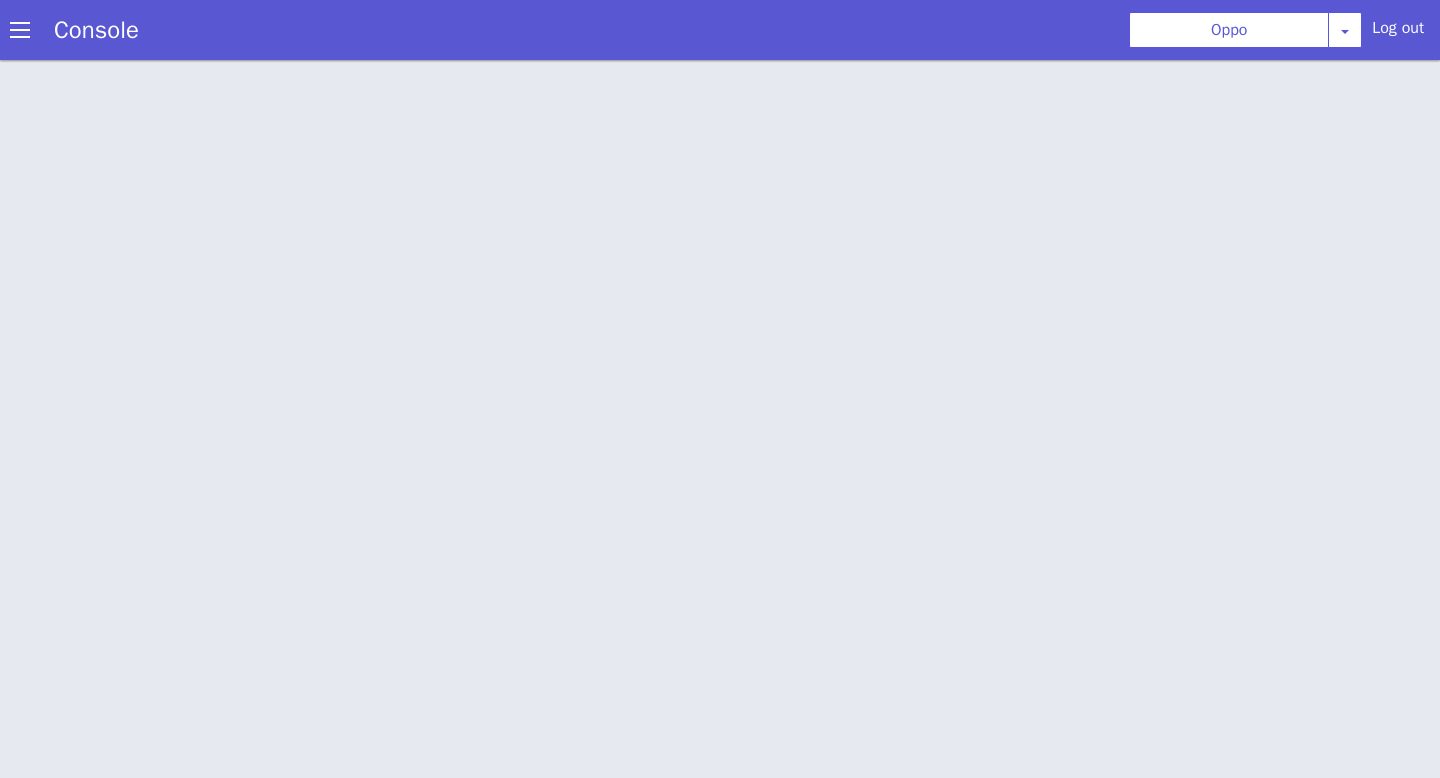 scroll, scrollTop: 6, scrollLeft: 0, axis: vertical 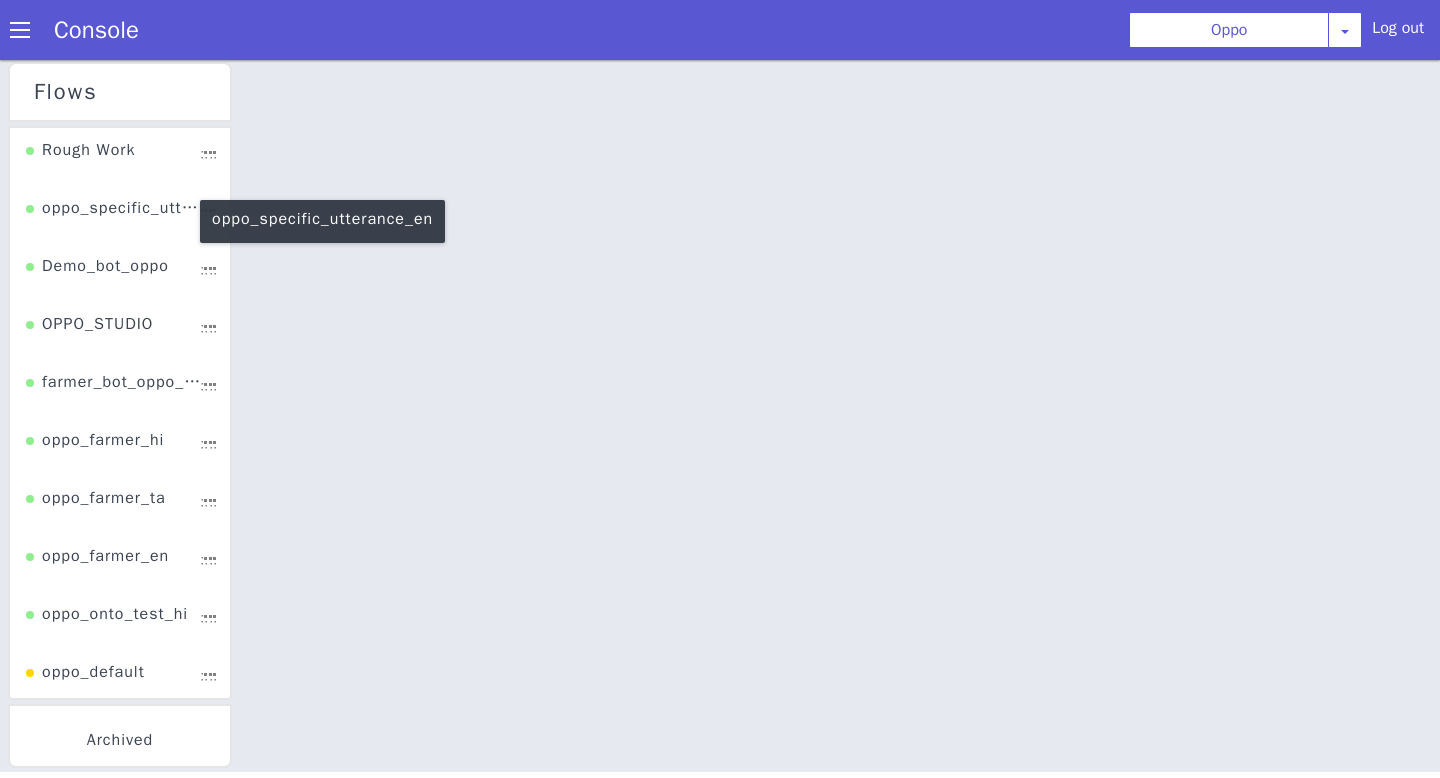 click on "oppo_specific_utterance_en" at bounding box center (126, 178) 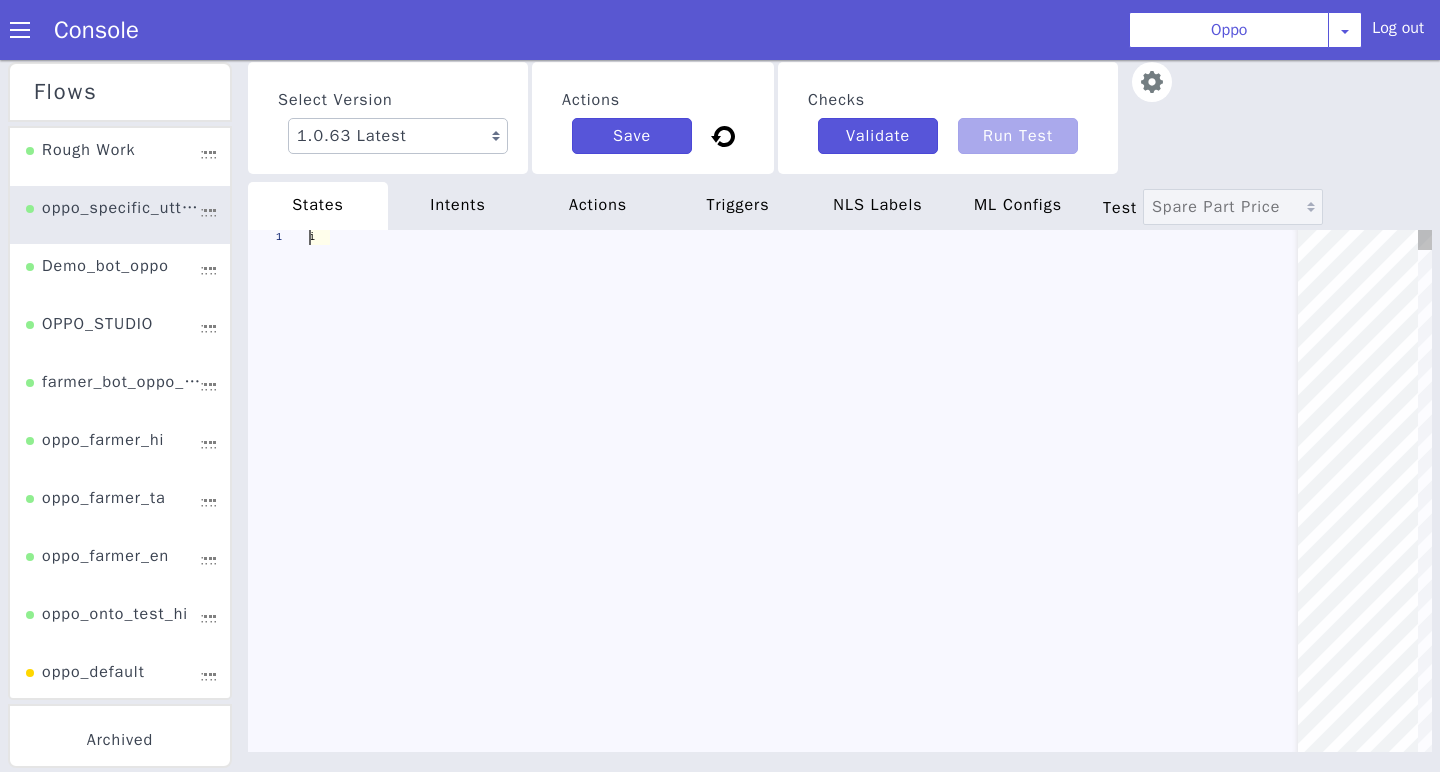 scroll, scrollTop: 0, scrollLeft: 0, axis: both 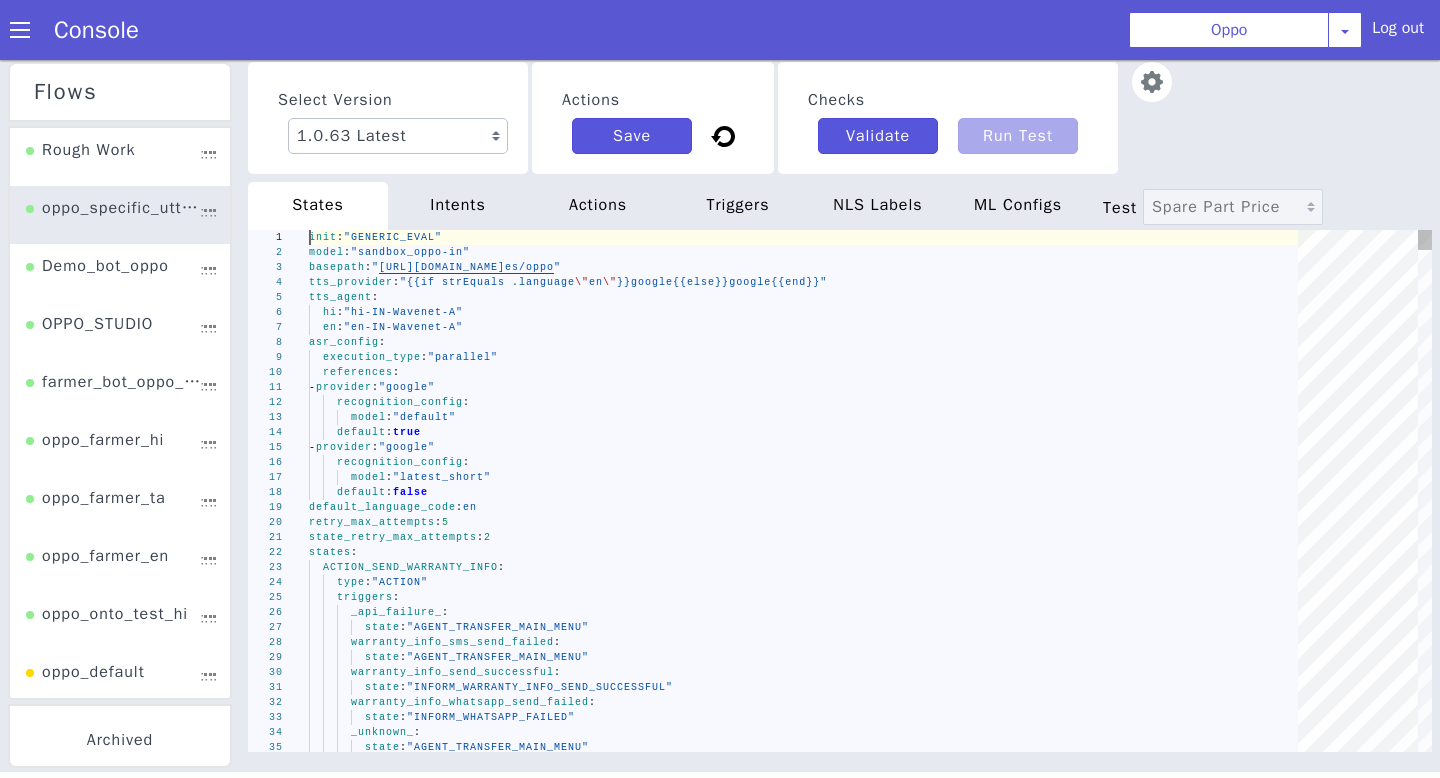 click on "model :  "default"" at bounding box center [810, 417] 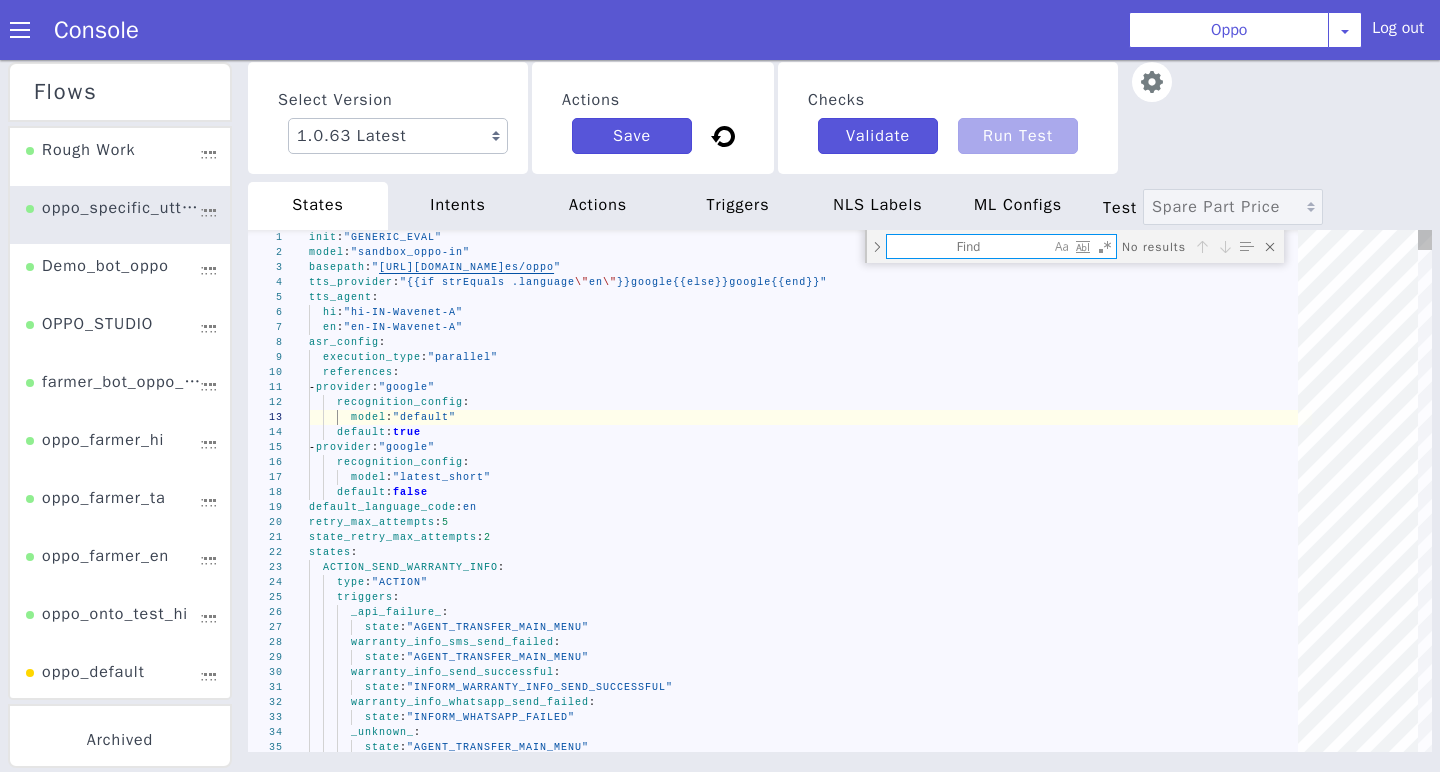 type on "enable_validation_webhook: true
validation_webhook_name: "send_new_device_info"
append_nlsml_lang_code: false
ACTION_FETCH_SC_BY_CITY:
type: "ACTION"
triggers:
_invalid_city_name_:
state: "ACTION_FETCH_ERROR"
api_service_center_not_found:
state: "ACTION_FETCH_ERROR"" 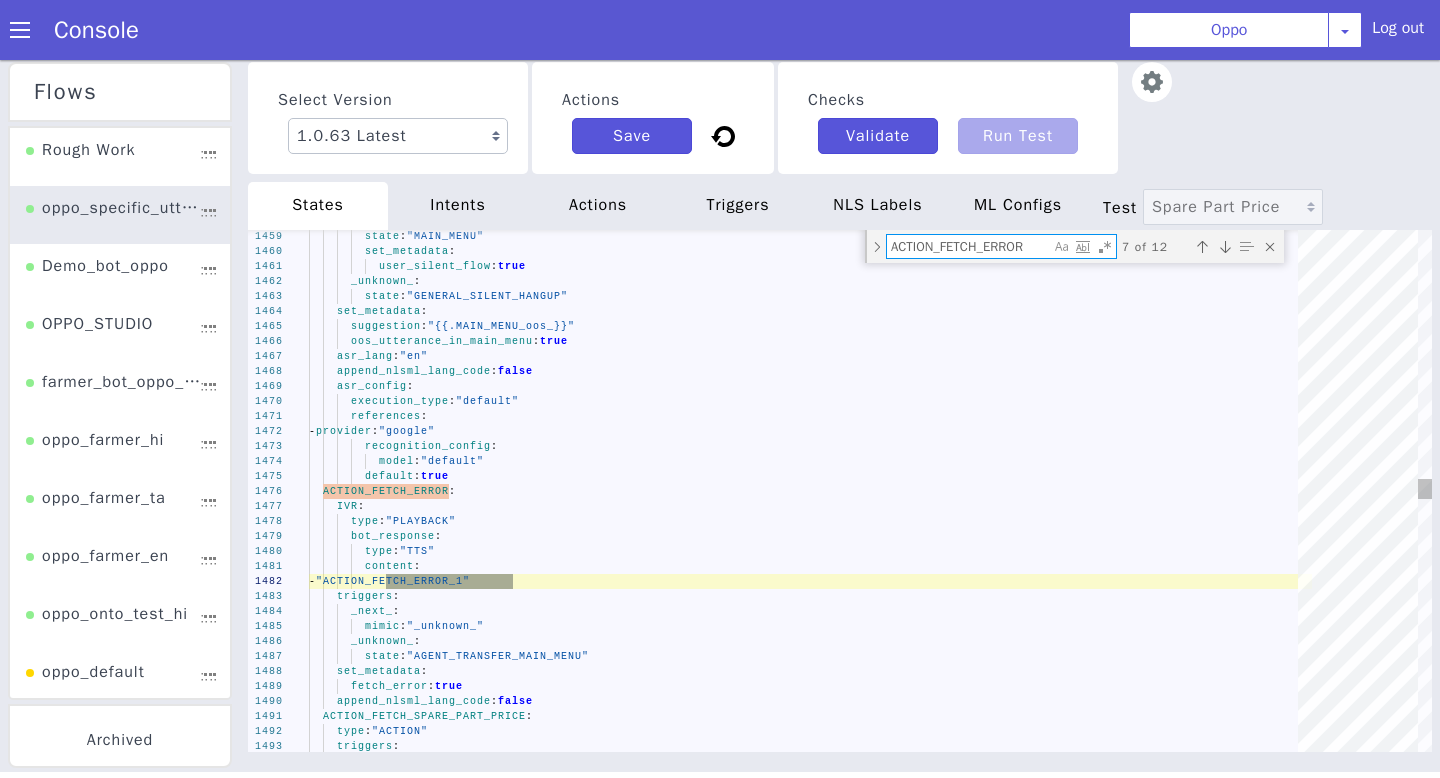 type on "ACTION_FETCH_SPARE_PART_PRICE:
type: "ACTION"
triggers:
_data_not_found_for_phone_model_:
state: "ACTION_FETCH_ERROR"
_unknown_:
state: "ACTION_FETCH_ERROR"
_data_fetch_success_:
state: "SPARE_PART_PRICE_DETAILS"
_invalid_phone_model_or_spare_part_name_:" 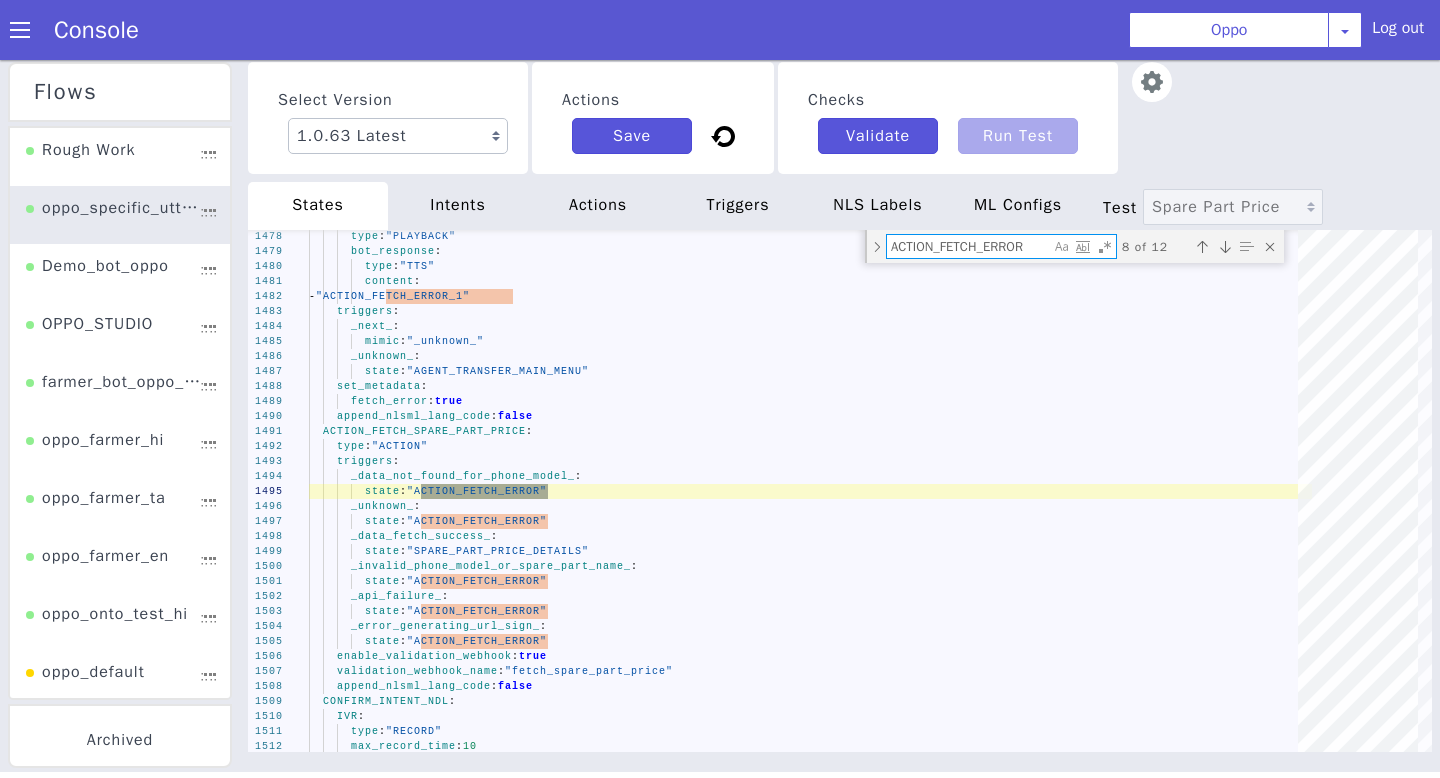 type on "ACTION_FETCH_ERROR" 